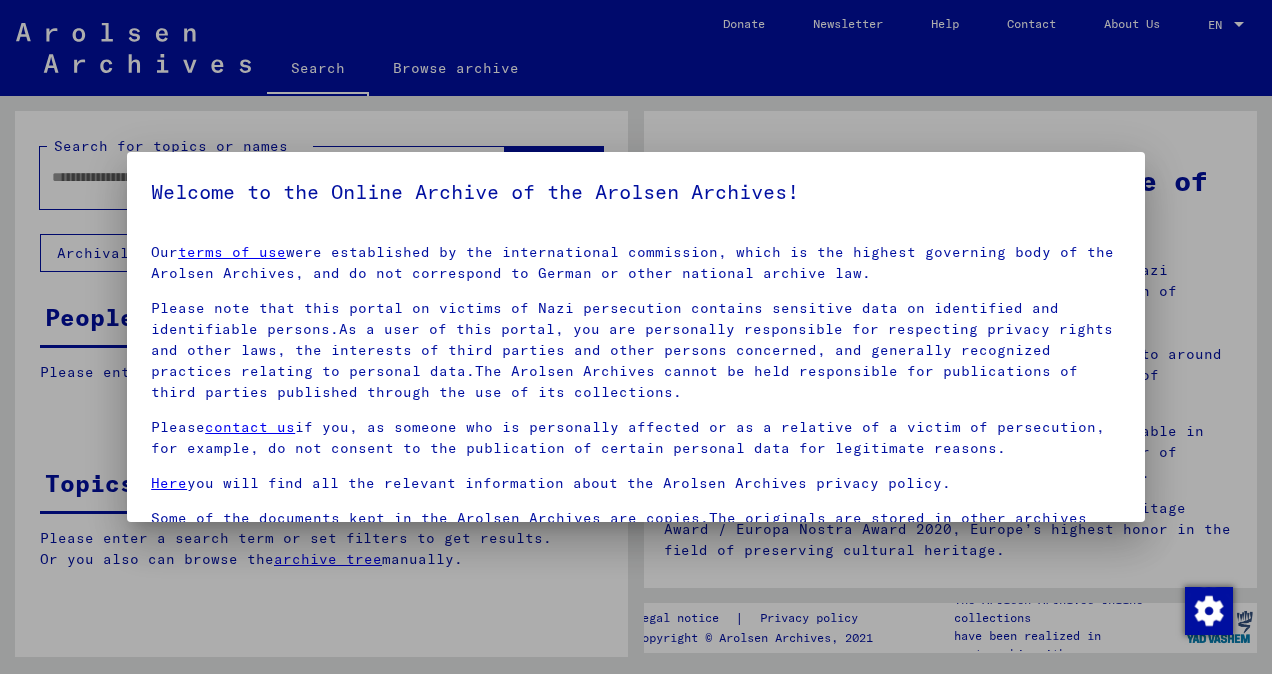 scroll, scrollTop: 0, scrollLeft: 0, axis: both 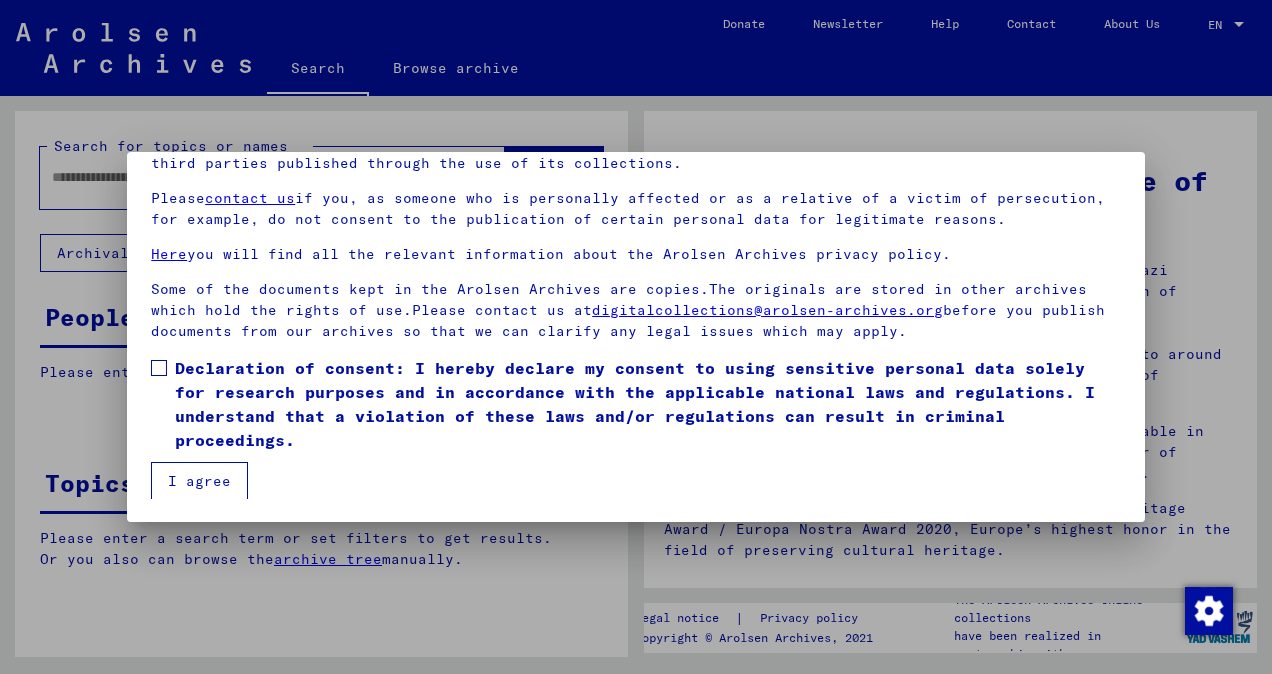 click at bounding box center [159, 368] 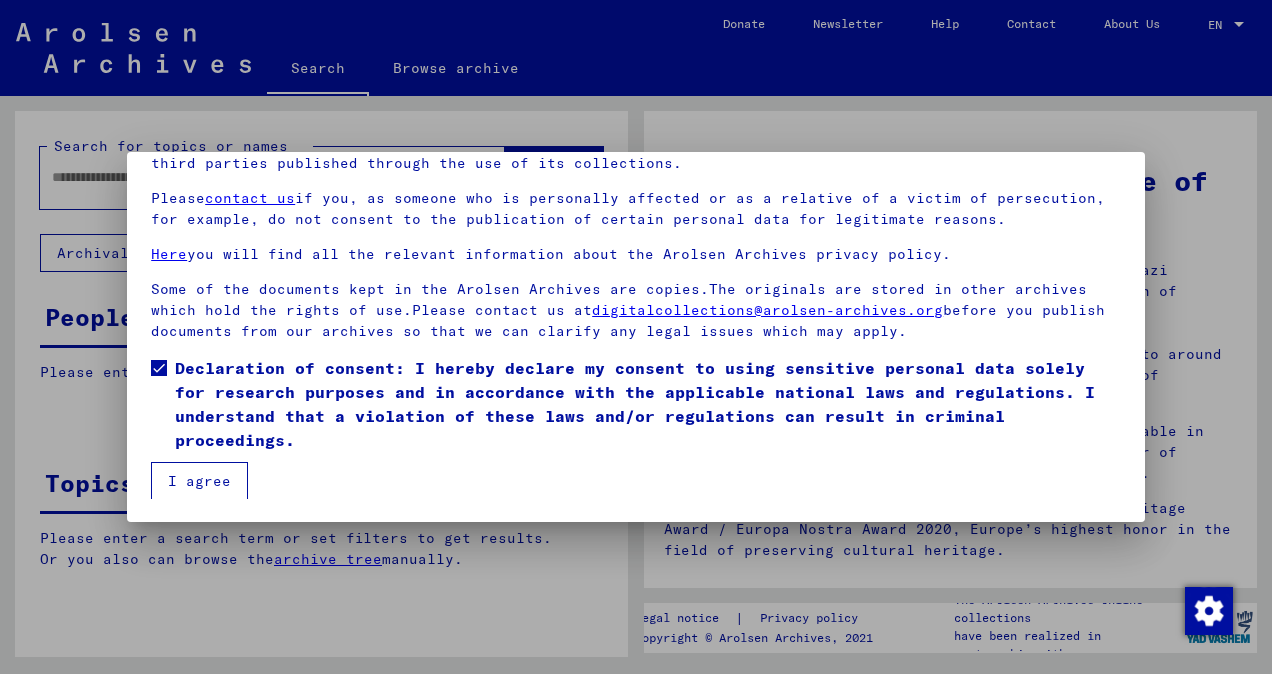 click on "I agree" at bounding box center (199, 481) 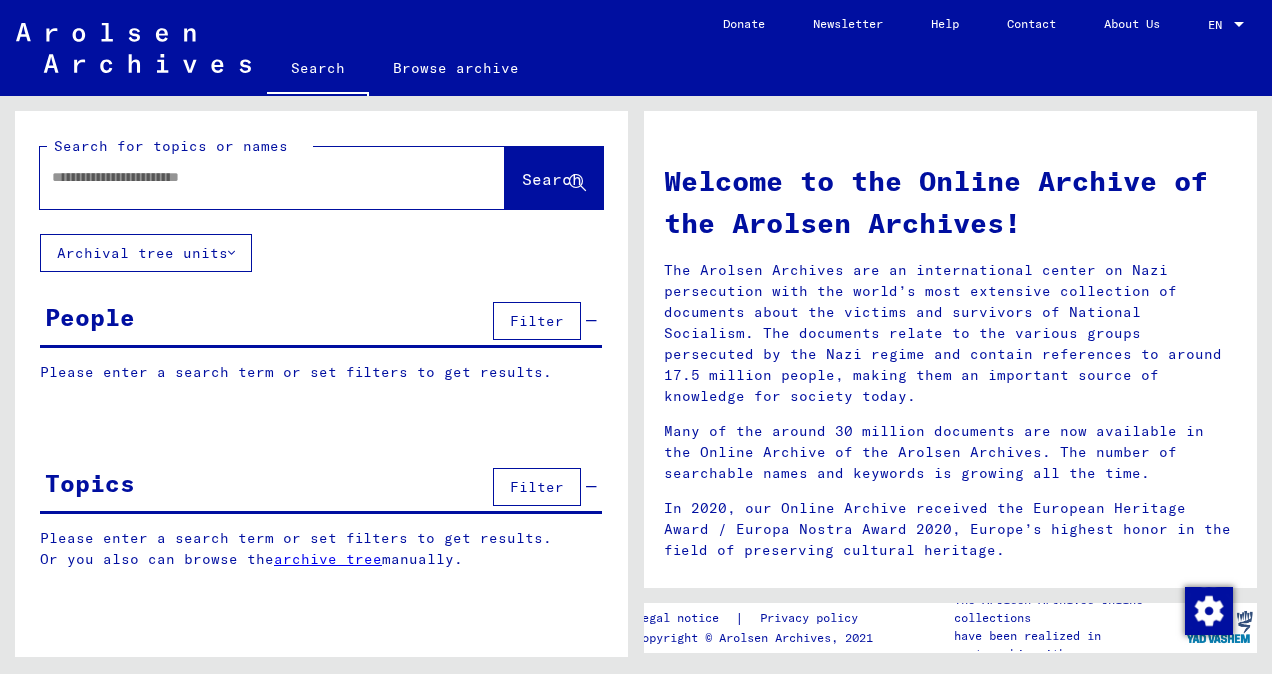click at bounding box center (248, 177) 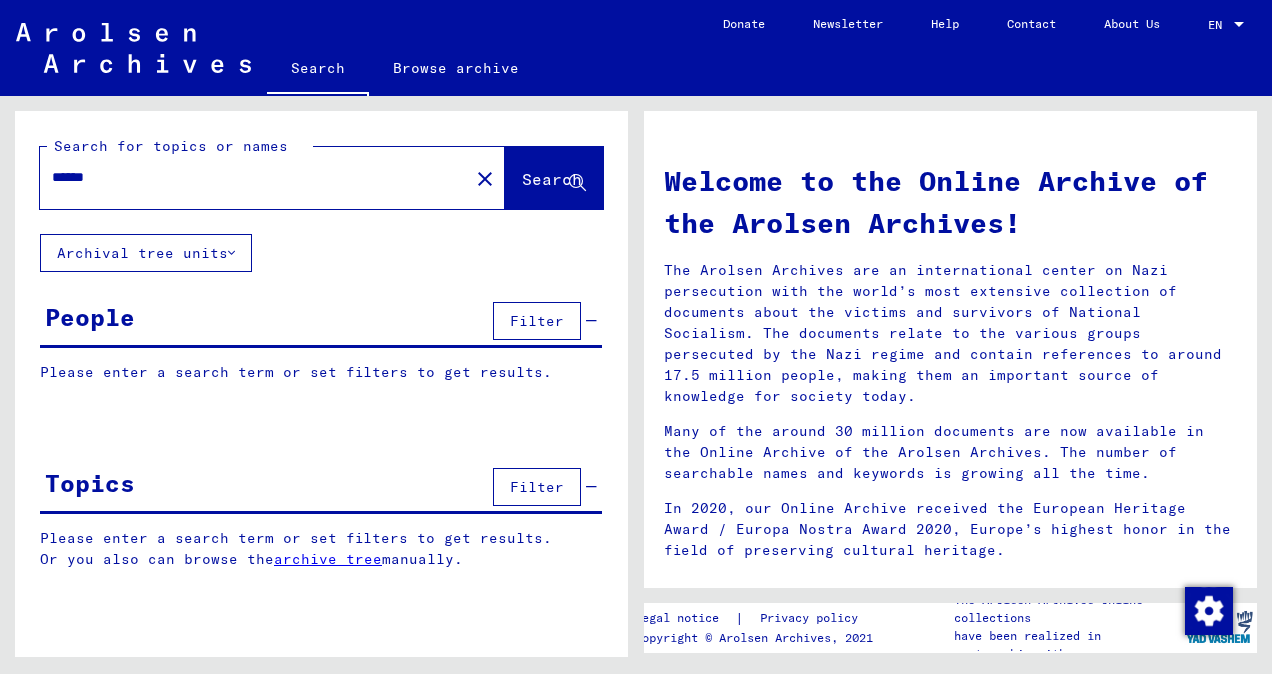 type on "******" 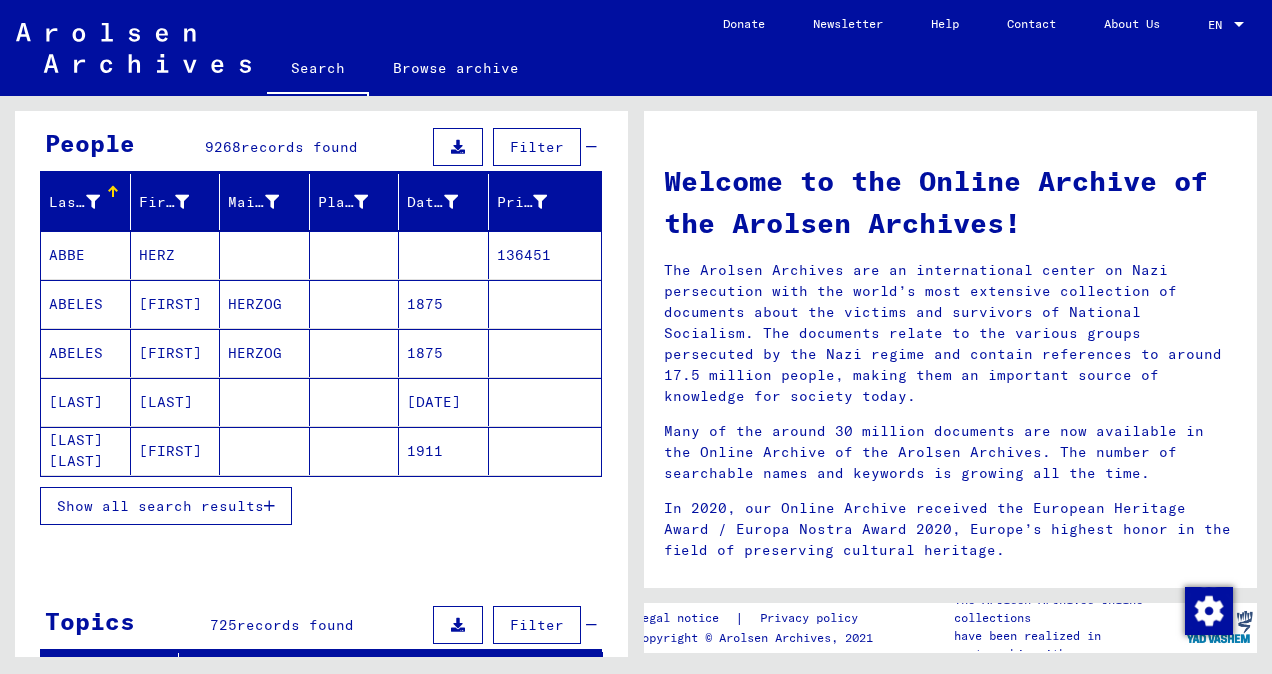 scroll, scrollTop: 175, scrollLeft: 0, axis: vertical 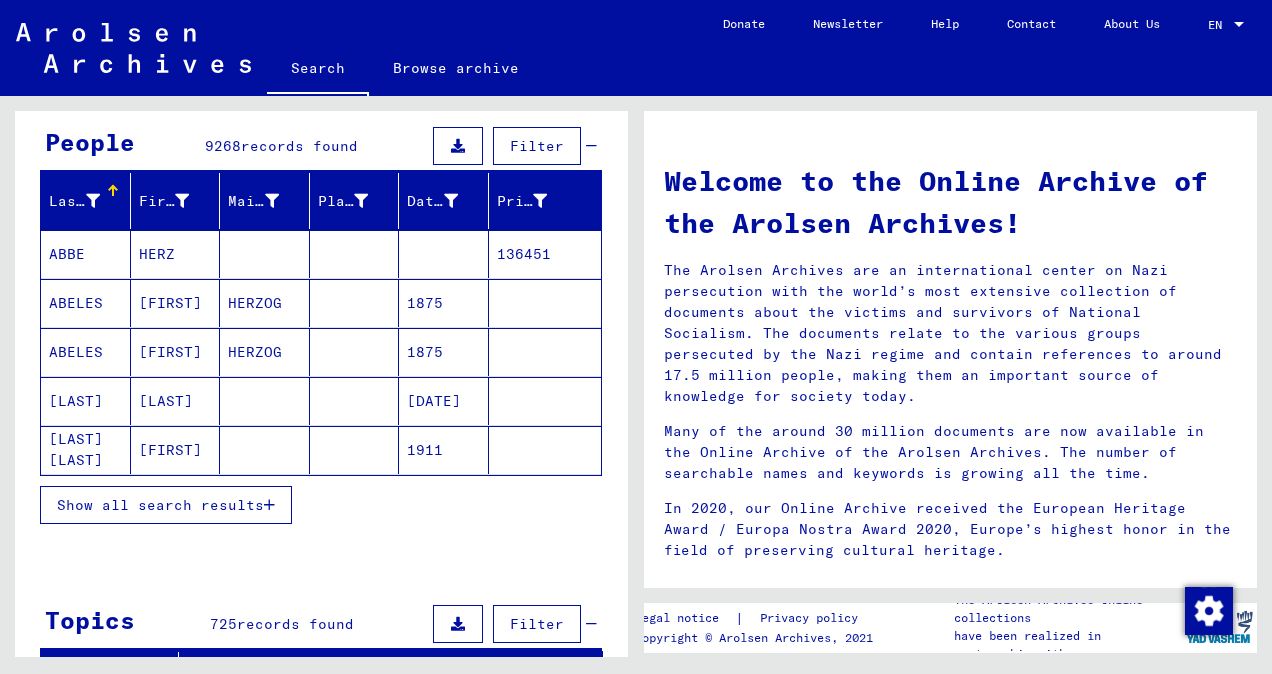 click at bounding box center [269, 505] 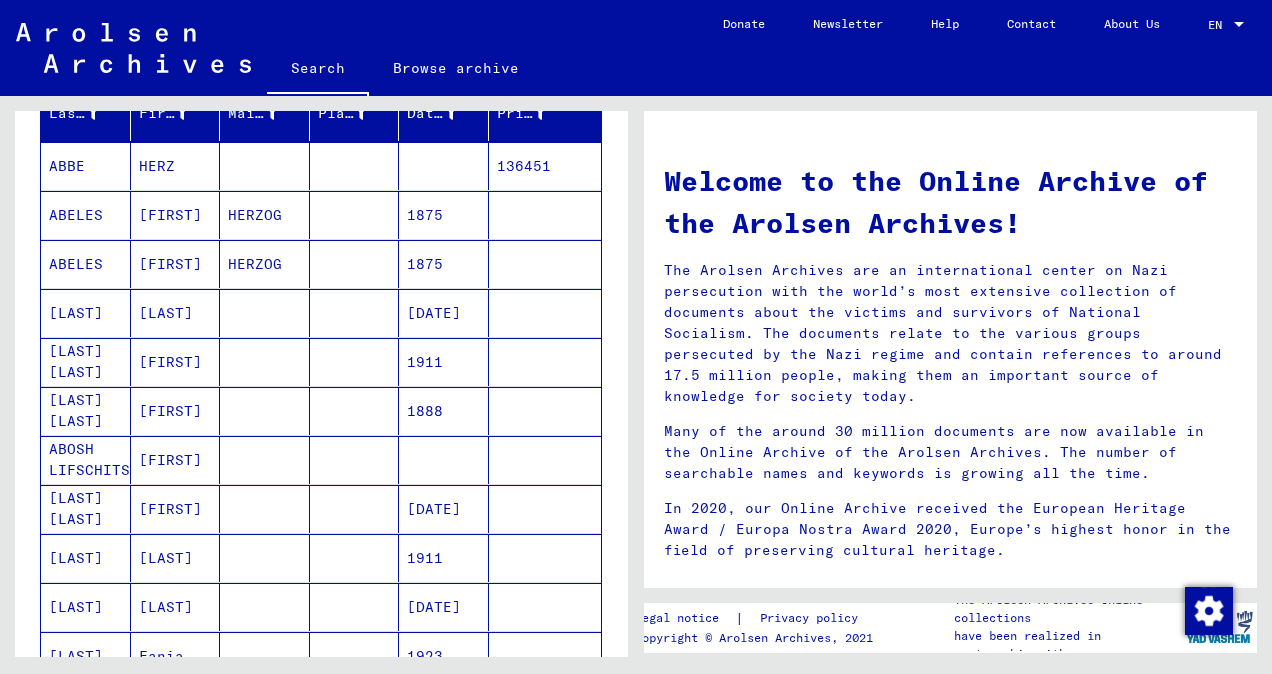 scroll, scrollTop: 0, scrollLeft: 0, axis: both 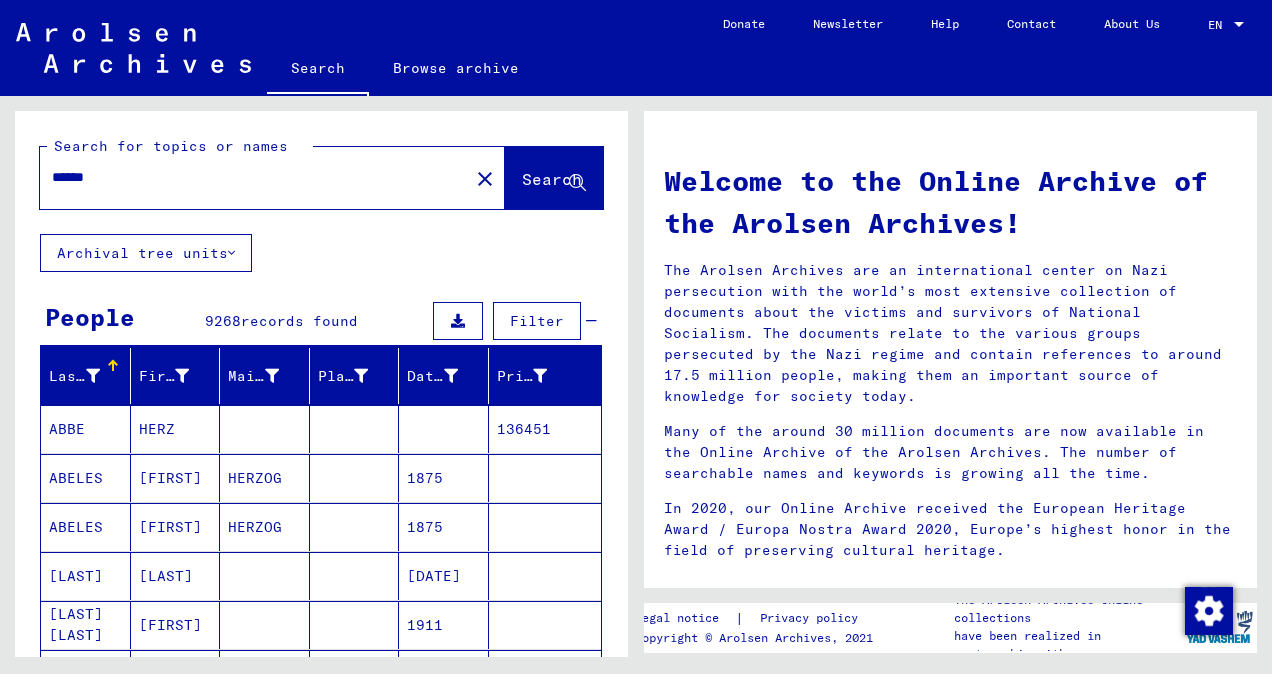click on "******" at bounding box center (248, 177) 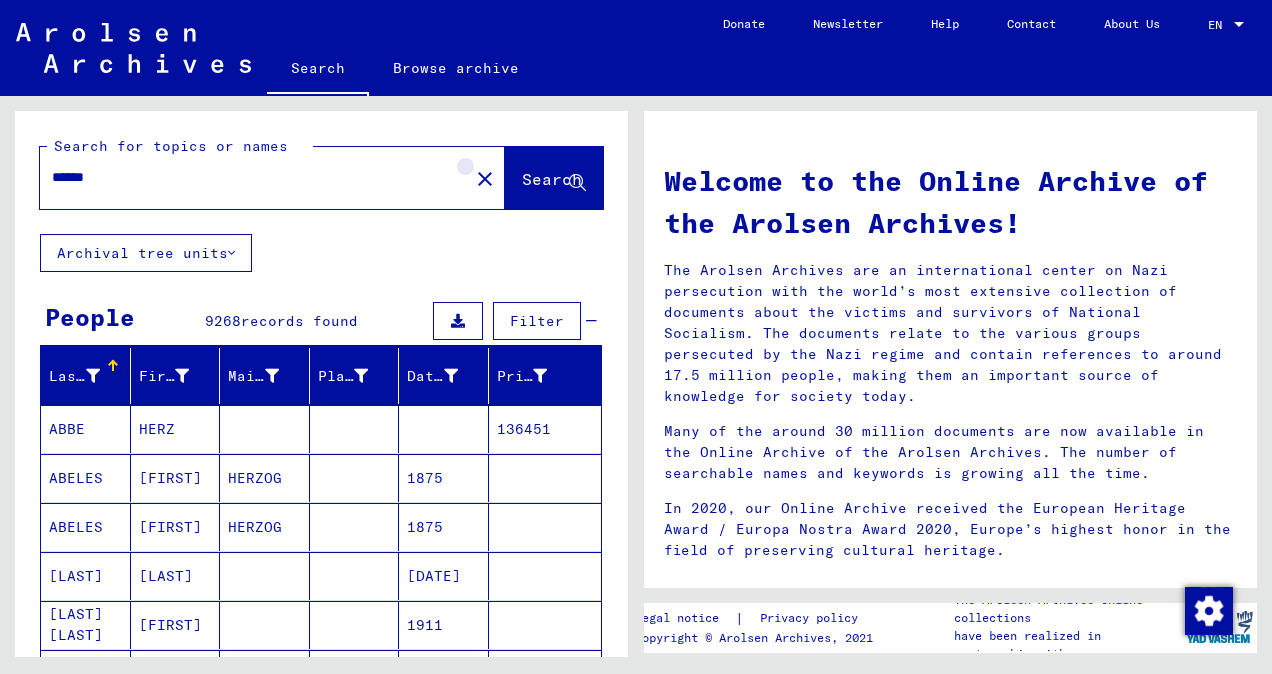 click on "close" 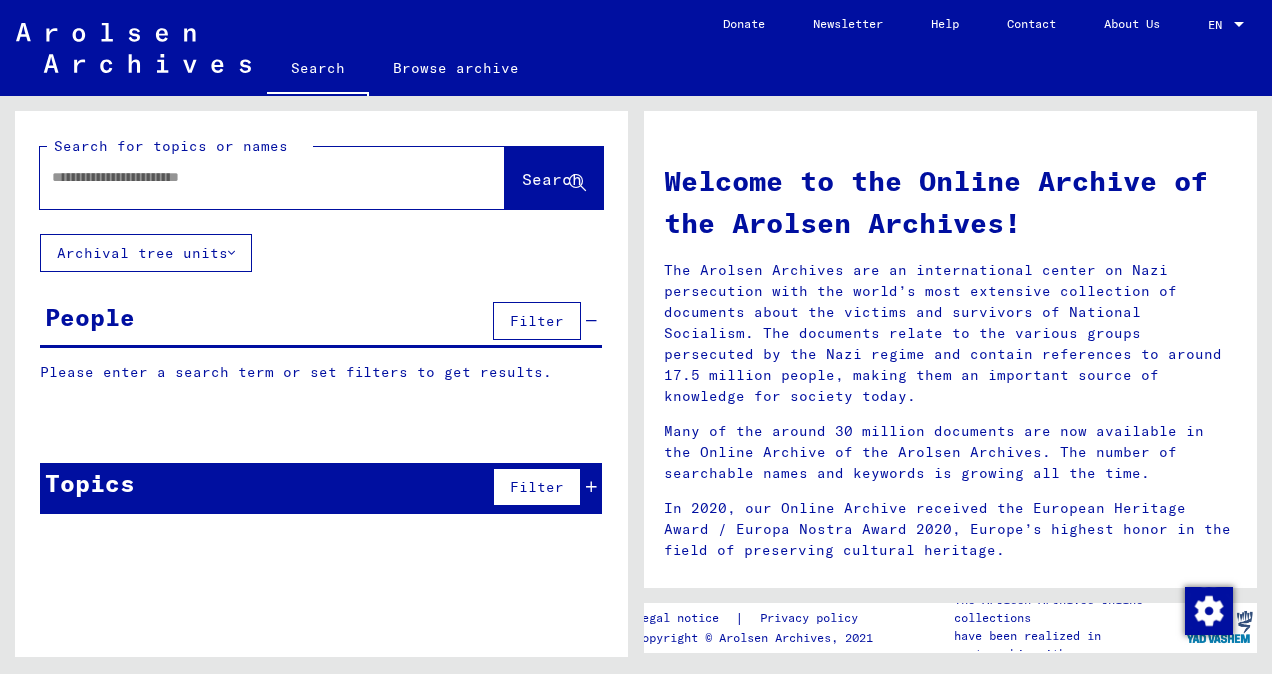 click at bounding box center [248, 177] 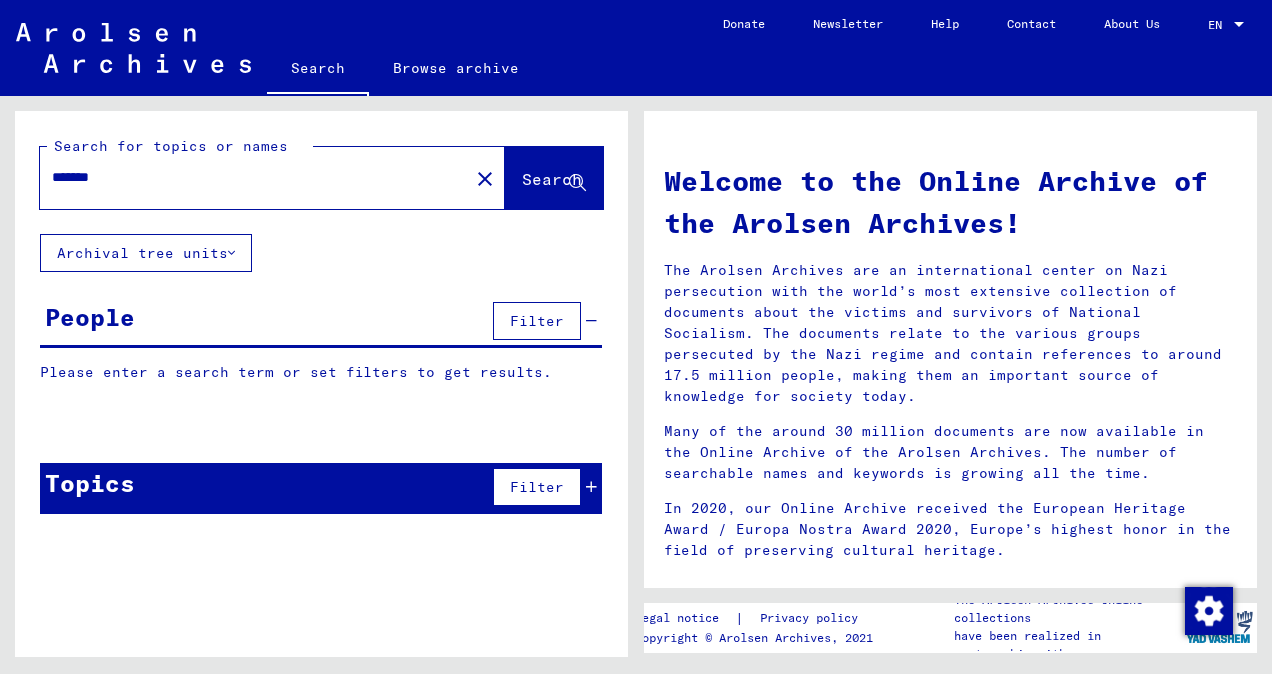 type on "******" 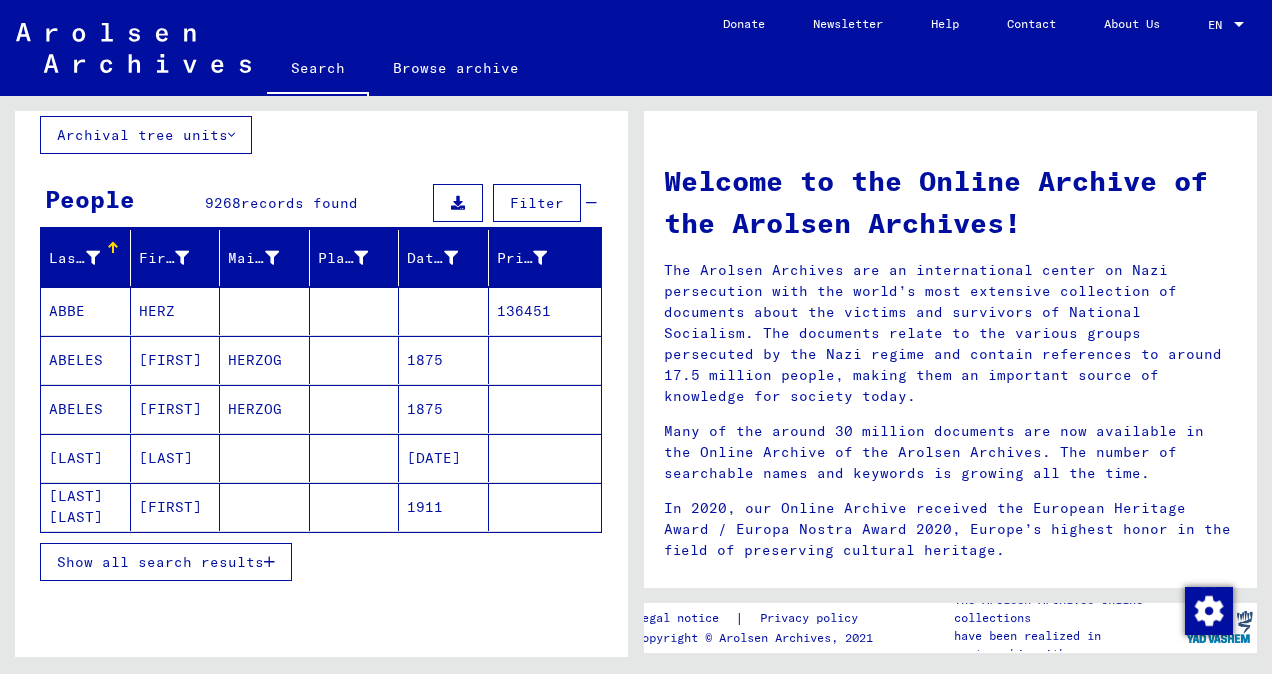 scroll, scrollTop: 160, scrollLeft: 0, axis: vertical 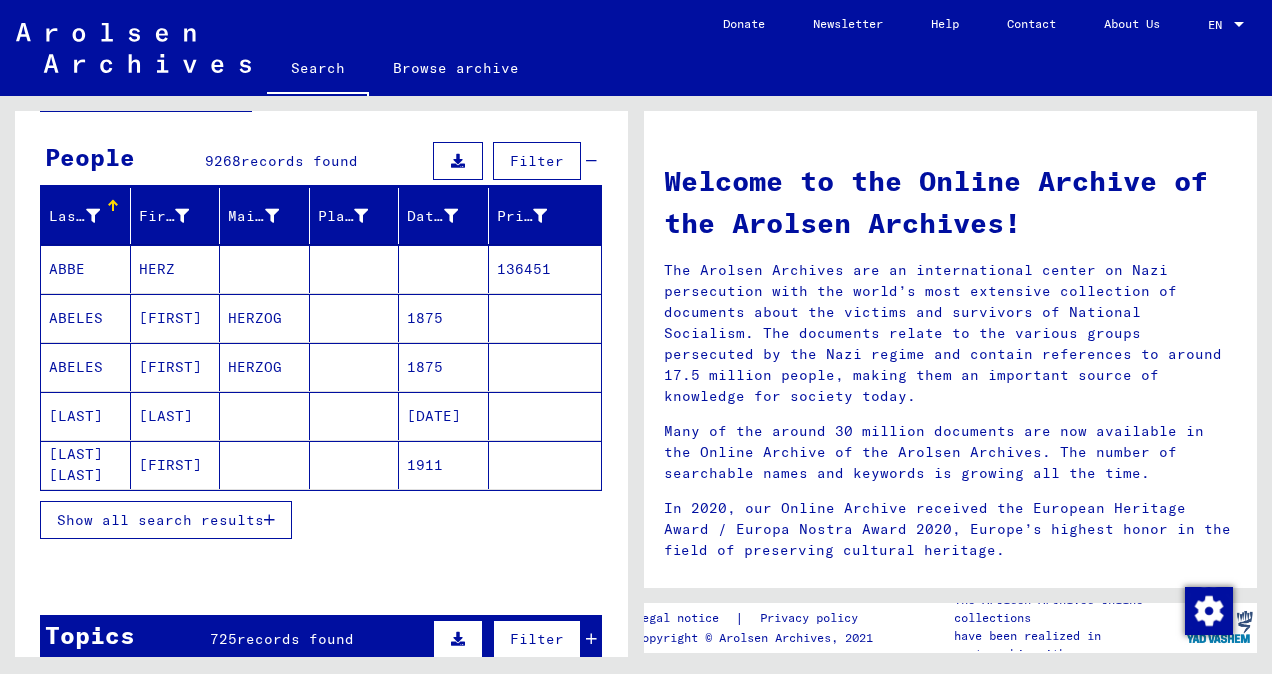 click at bounding box center (269, 520) 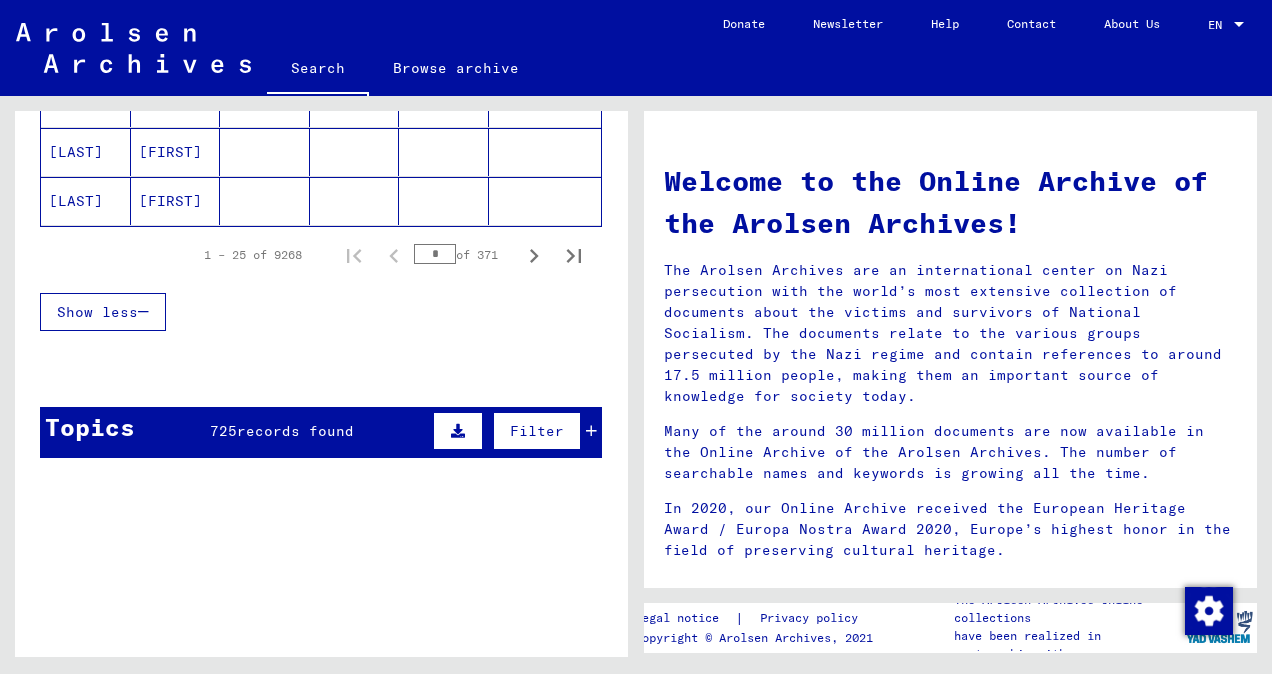 scroll, scrollTop: 1399, scrollLeft: 0, axis: vertical 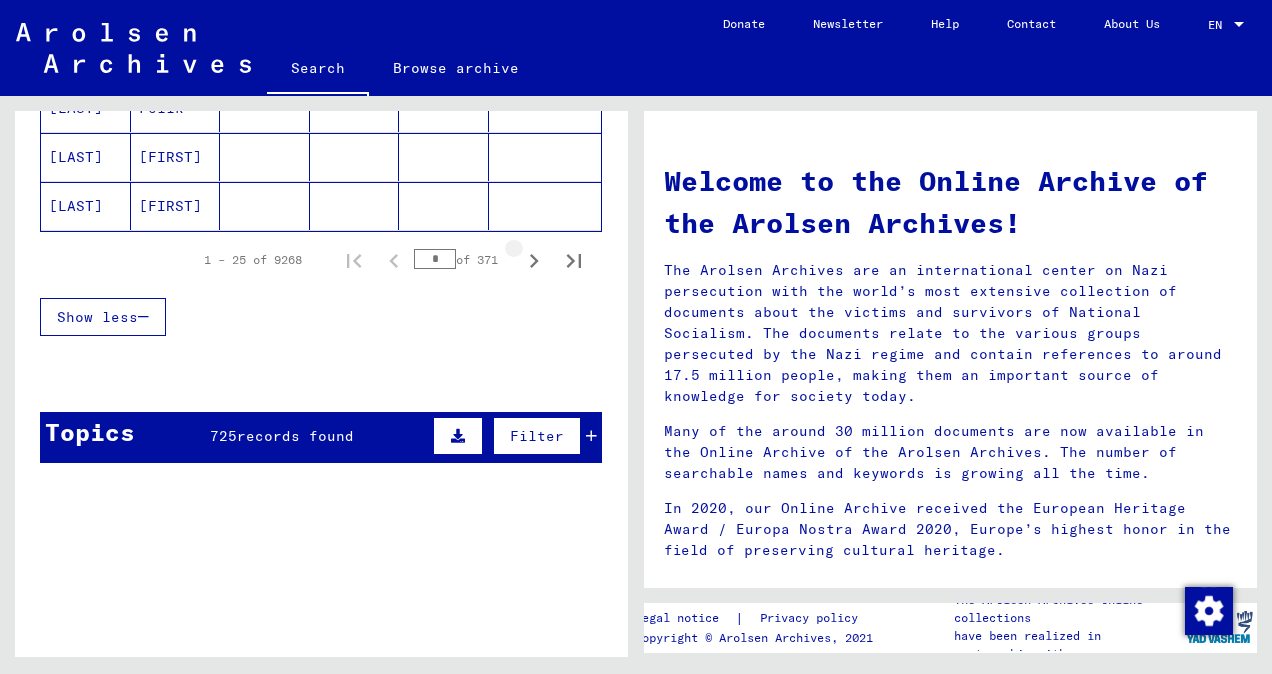click 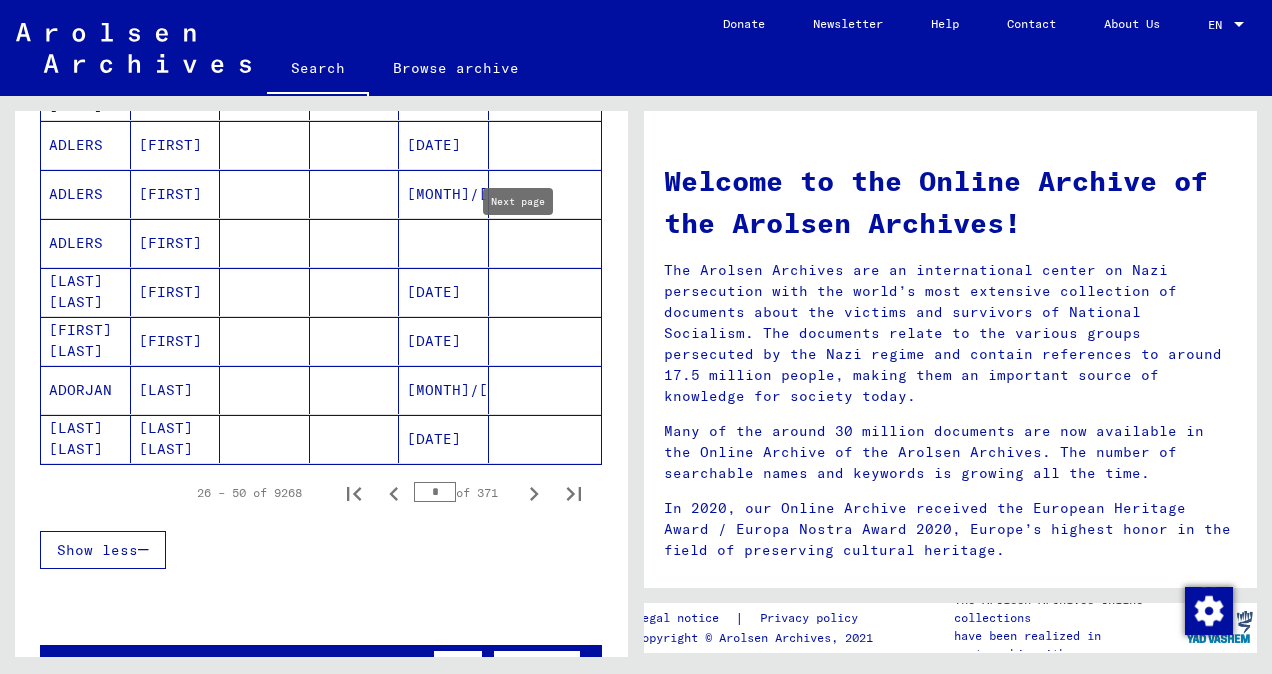 scroll, scrollTop: 1160, scrollLeft: 0, axis: vertical 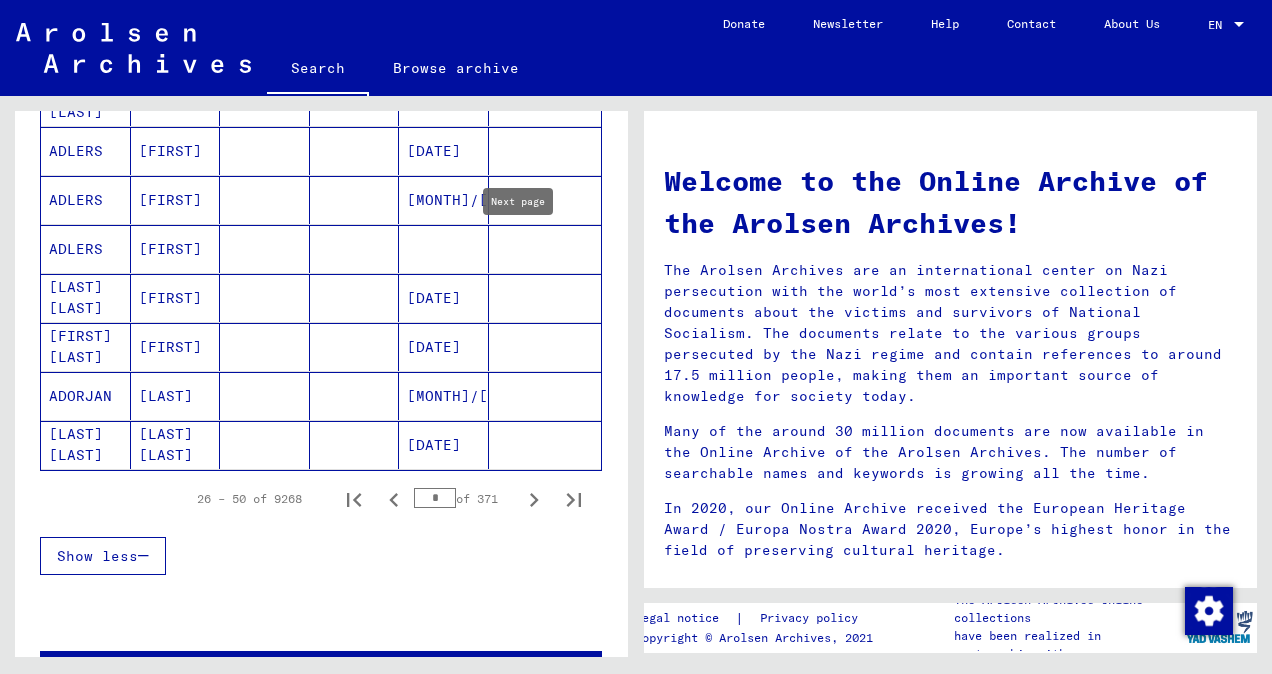 click on "ADLERS" at bounding box center (86, 249) 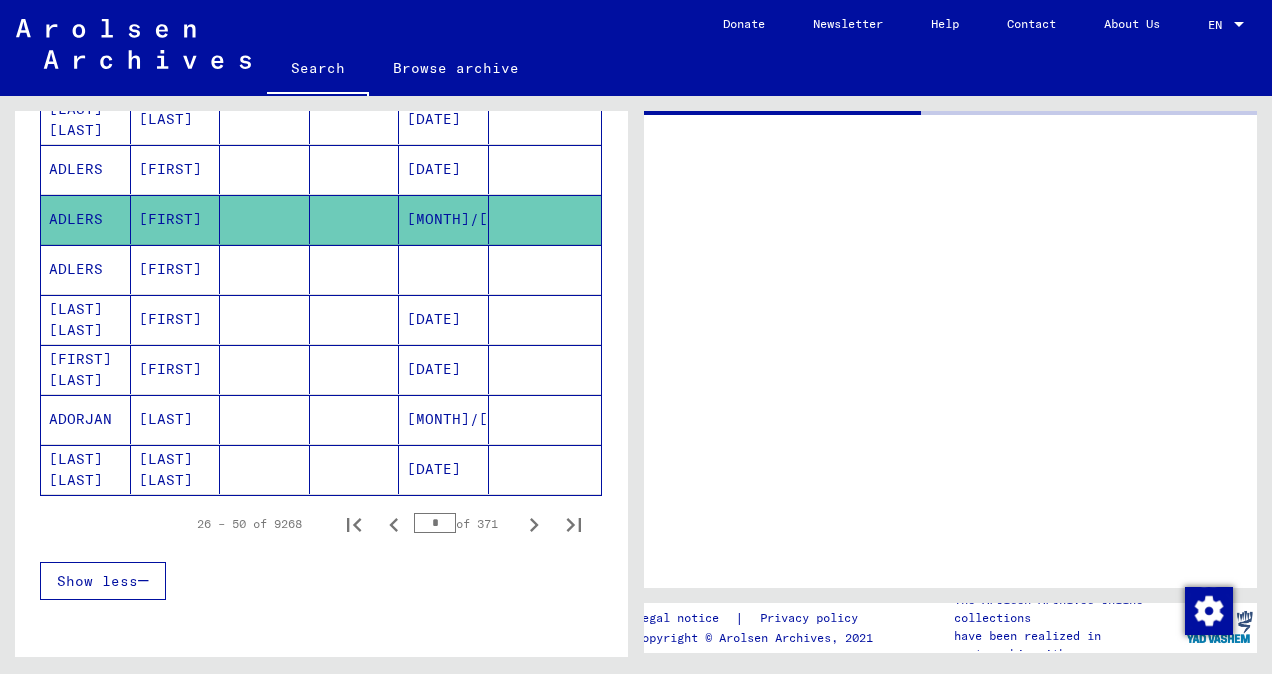 scroll, scrollTop: 1172, scrollLeft: 0, axis: vertical 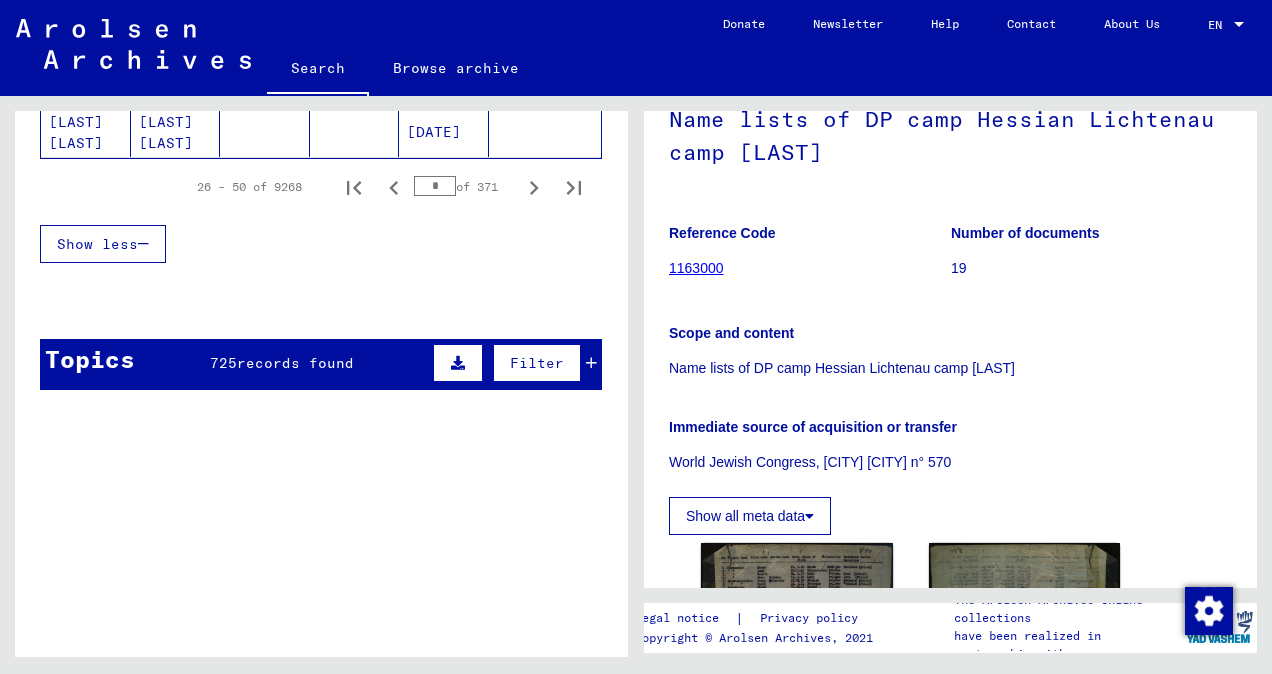 click on "Filter" at bounding box center [537, 363] 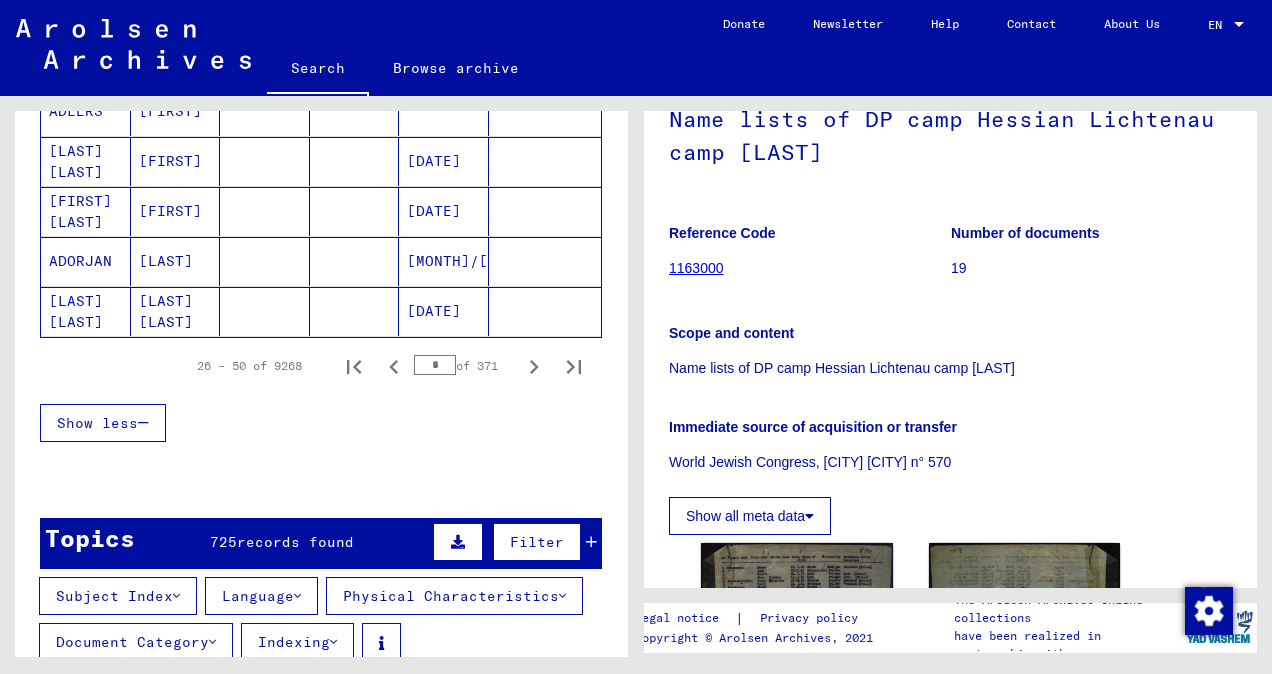 scroll, scrollTop: 1325, scrollLeft: 0, axis: vertical 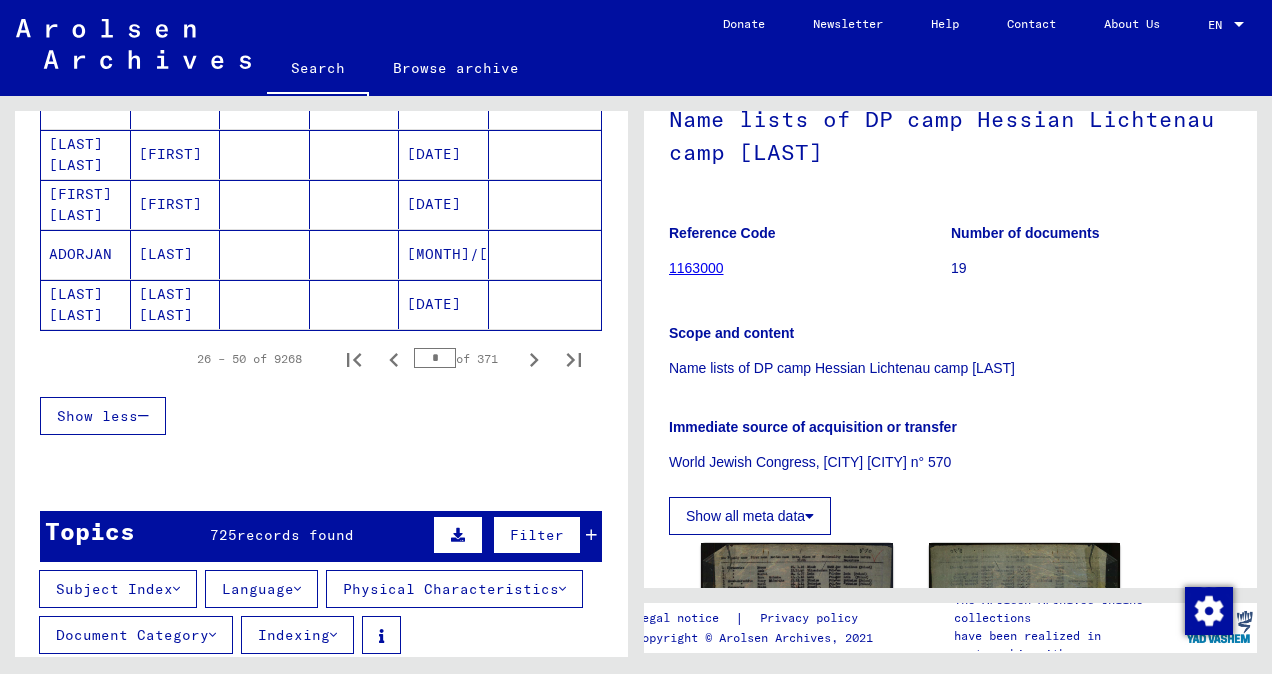 click on "Show less" at bounding box center (103, 416) 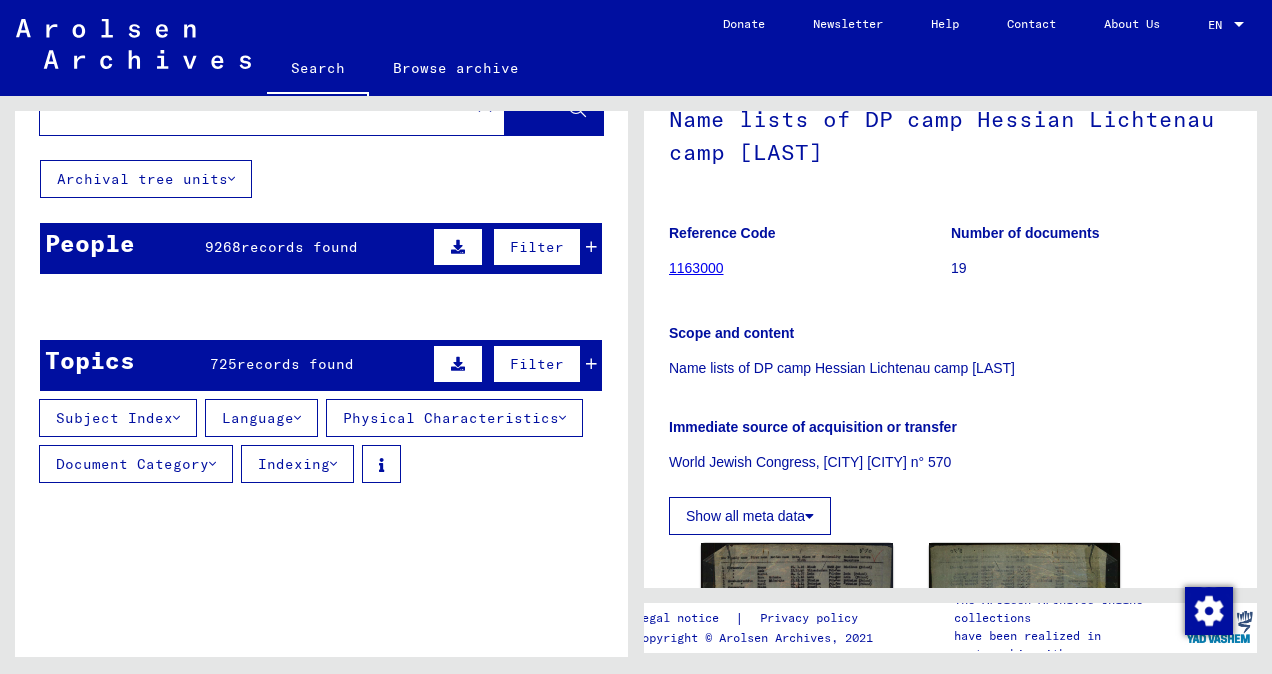 scroll, scrollTop: 72, scrollLeft: 0, axis: vertical 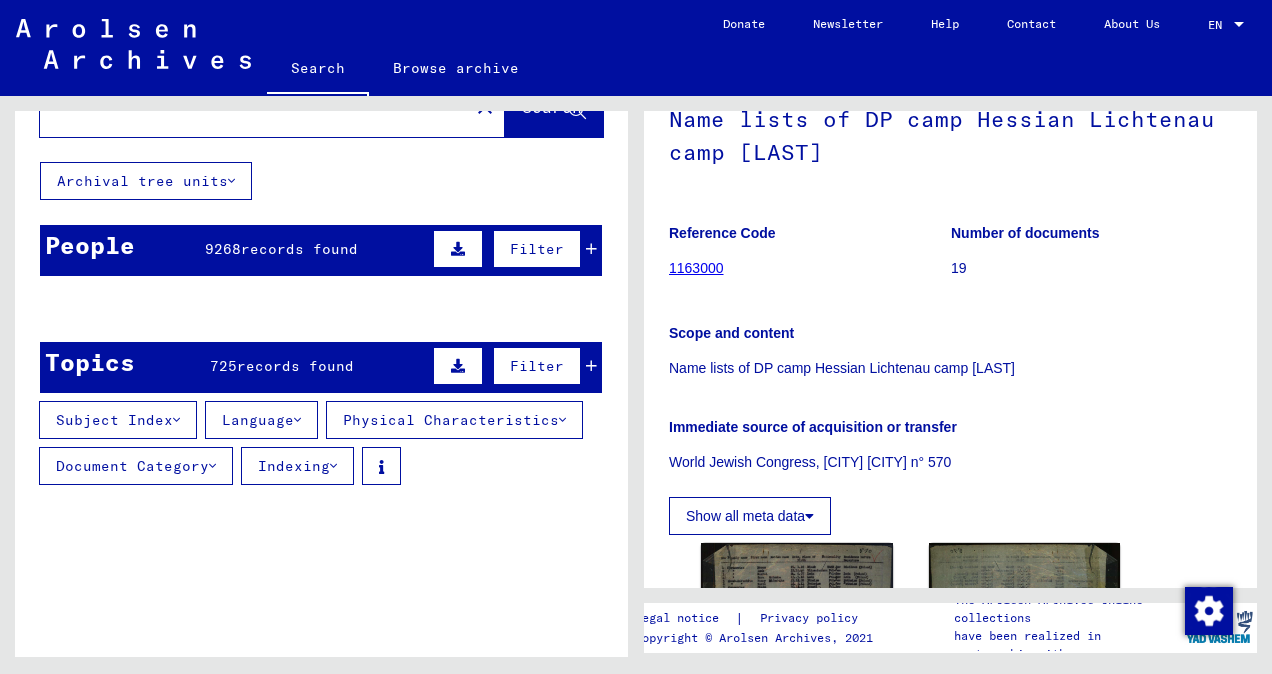click at bounding box center (355, 407) 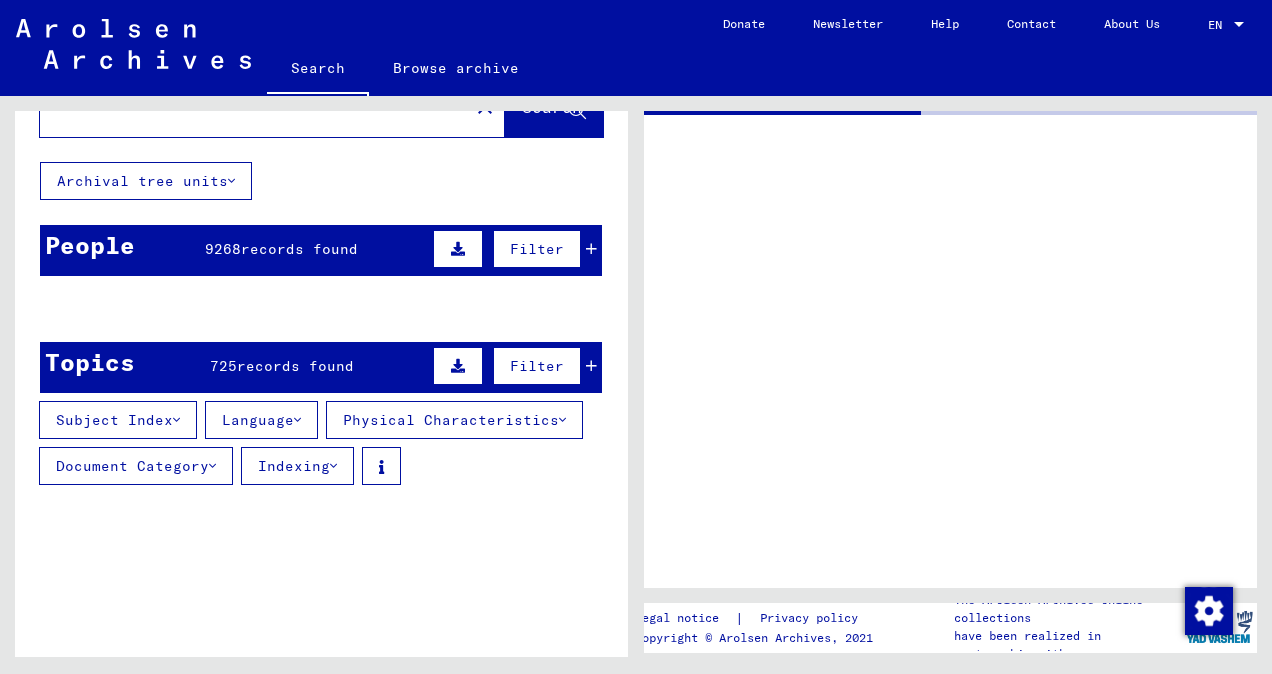 scroll, scrollTop: 0, scrollLeft: 0, axis: both 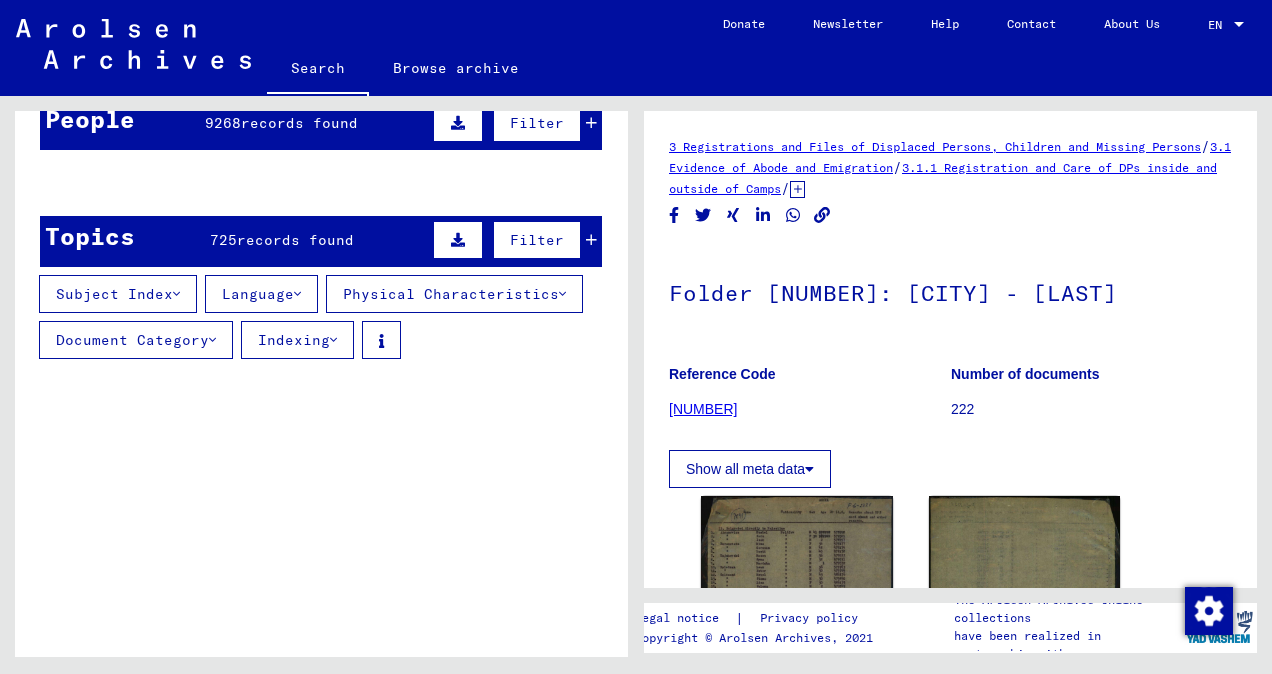 click on "Filter" at bounding box center (537, 240) 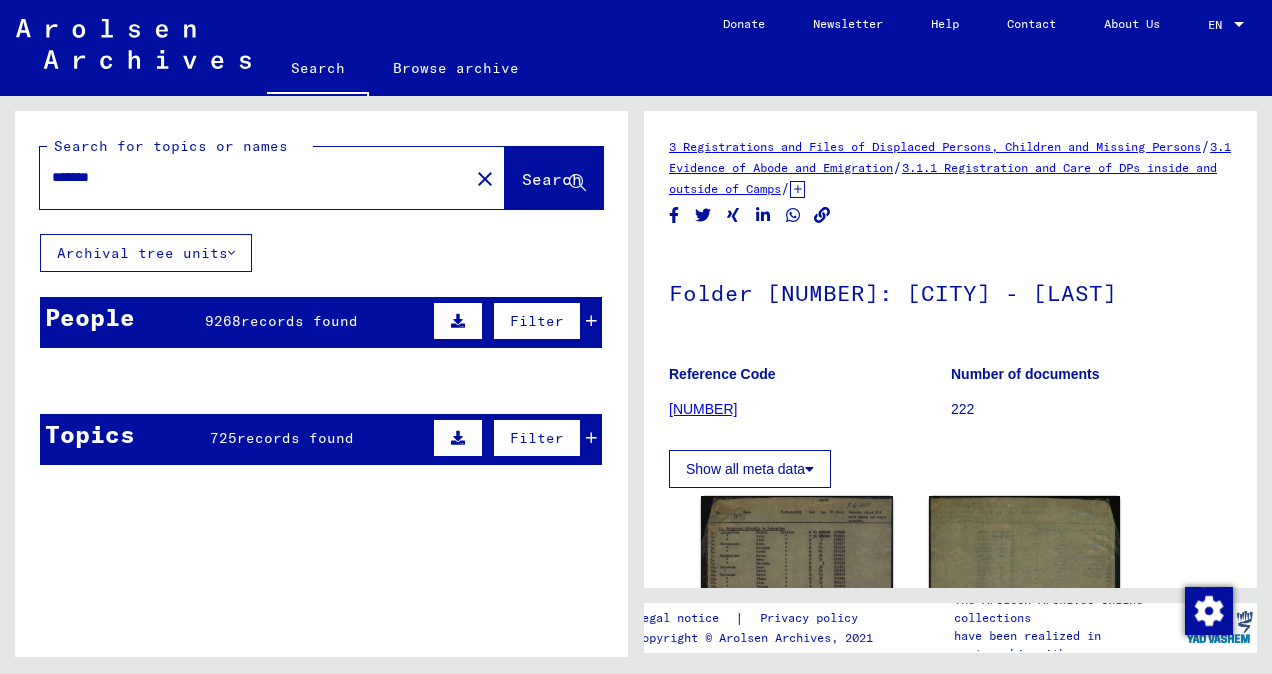 scroll, scrollTop: 12, scrollLeft: 0, axis: vertical 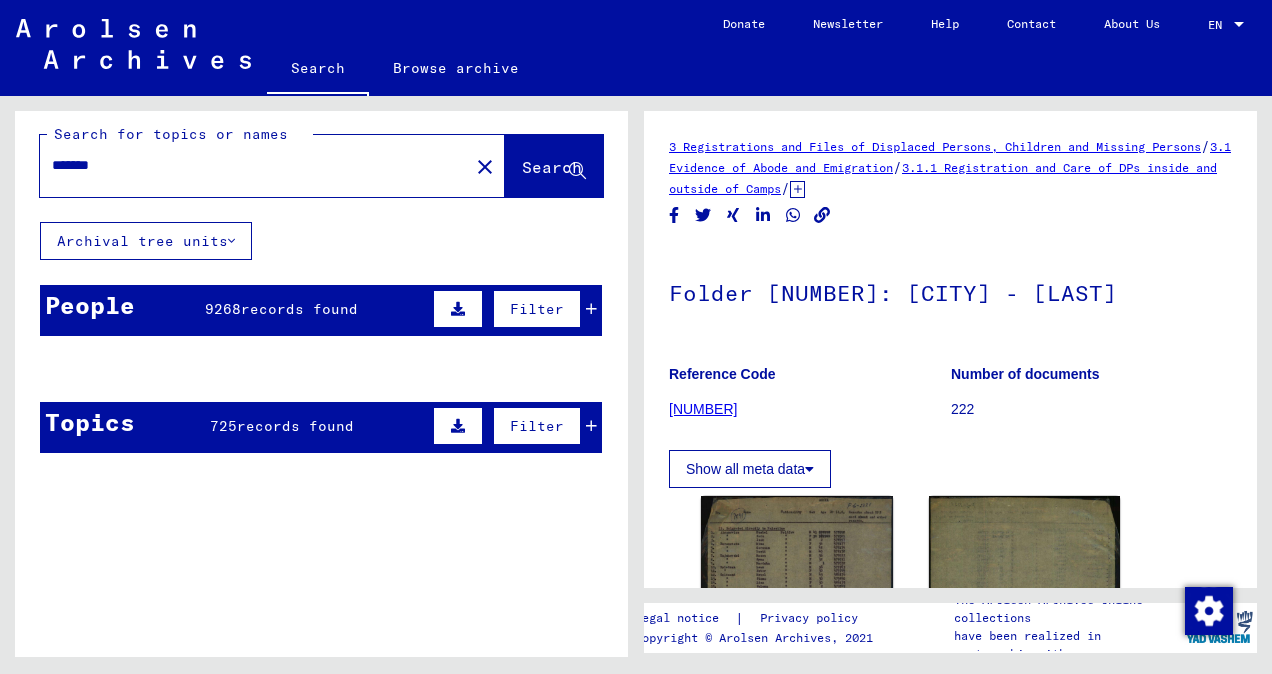 click on "[LAST]" 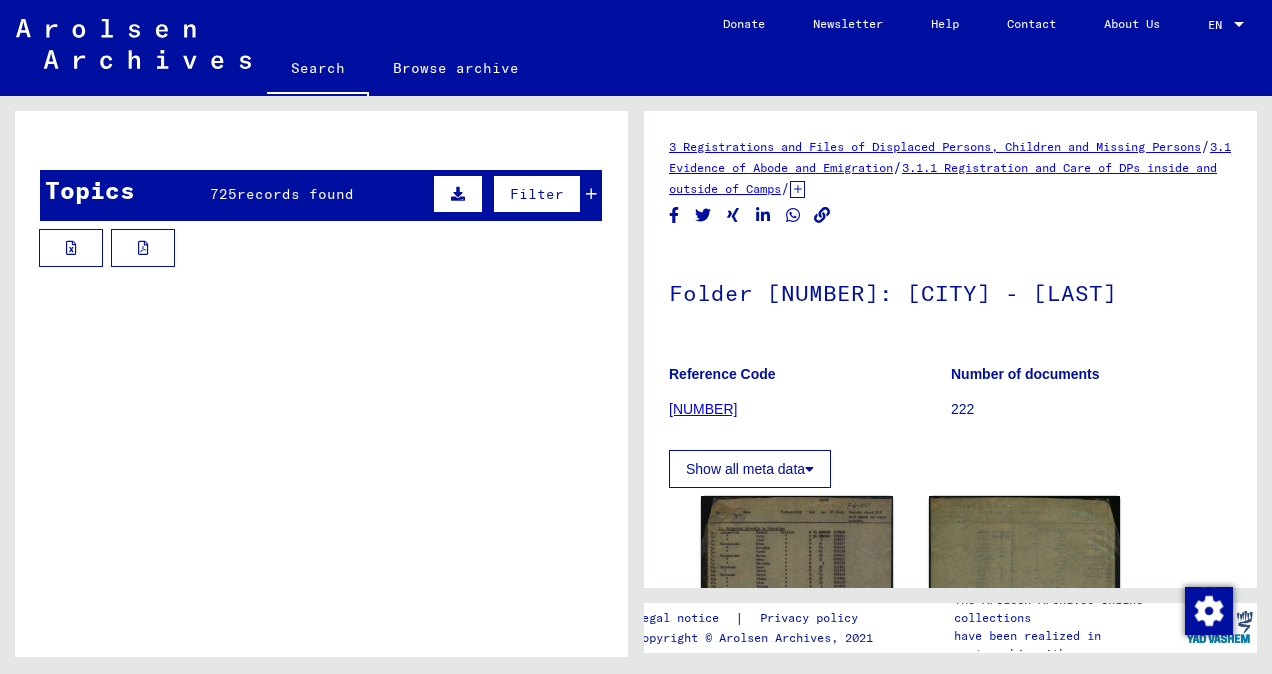 scroll, scrollTop: 245, scrollLeft: 0, axis: vertical 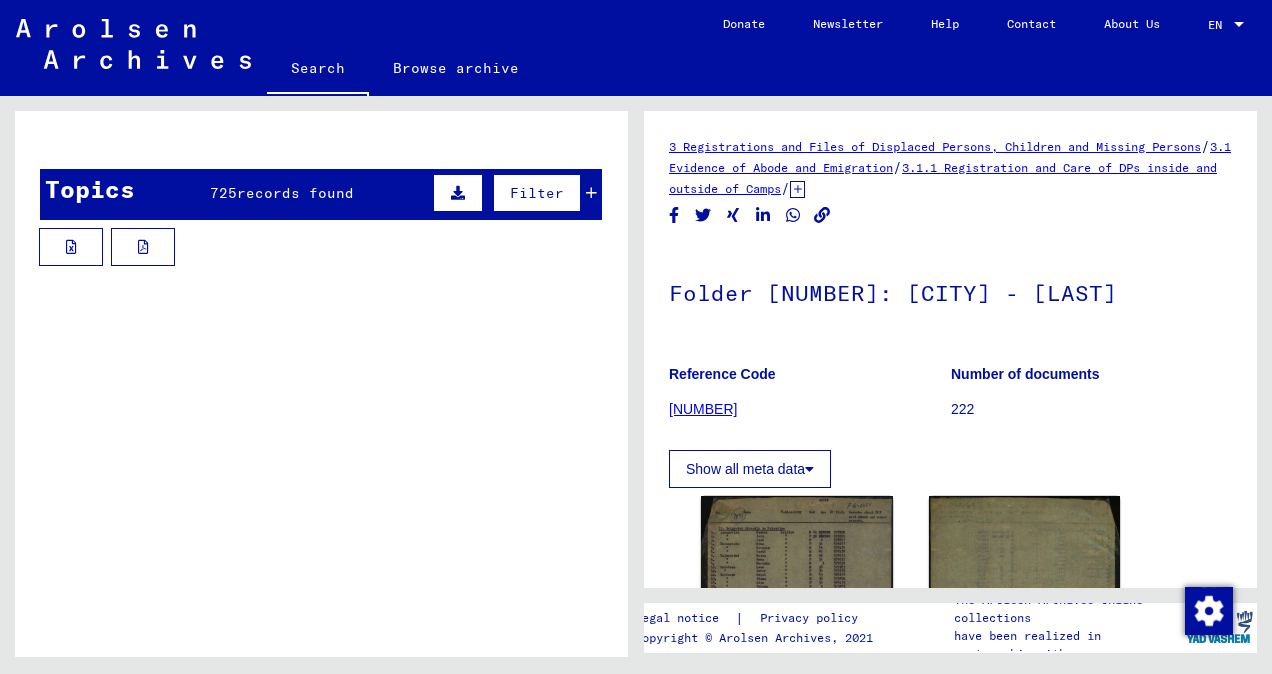click at bounding box center [265, 284] 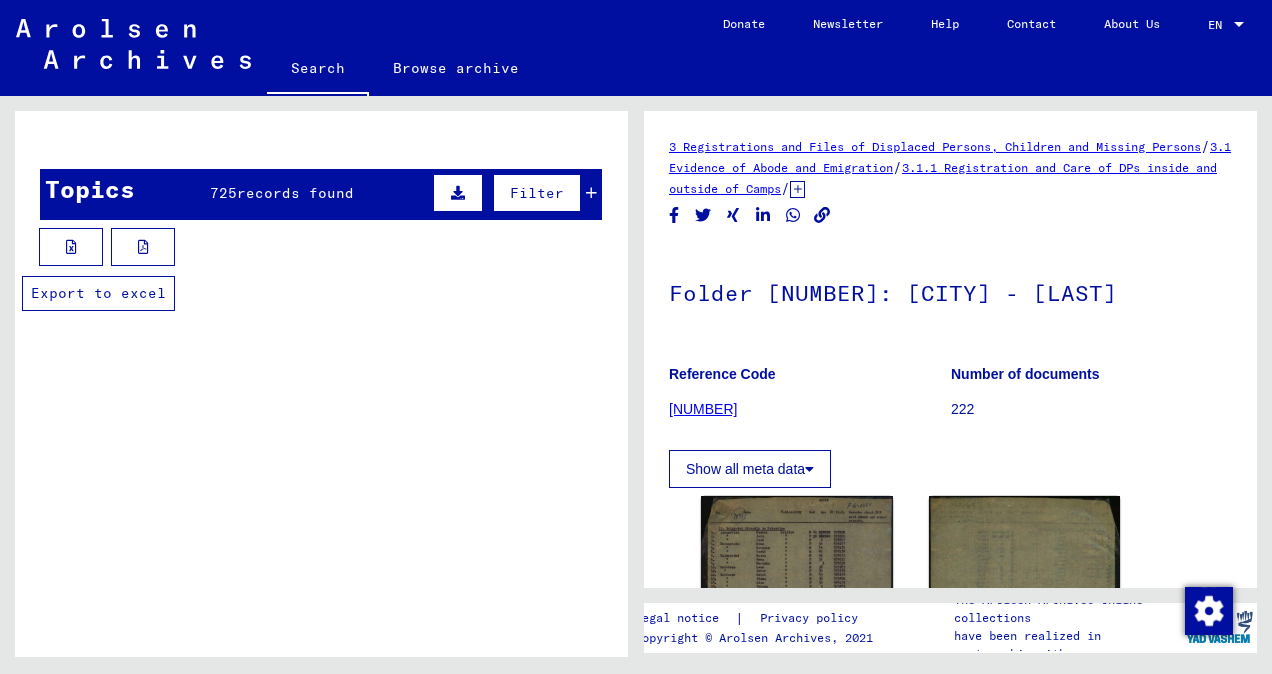 type 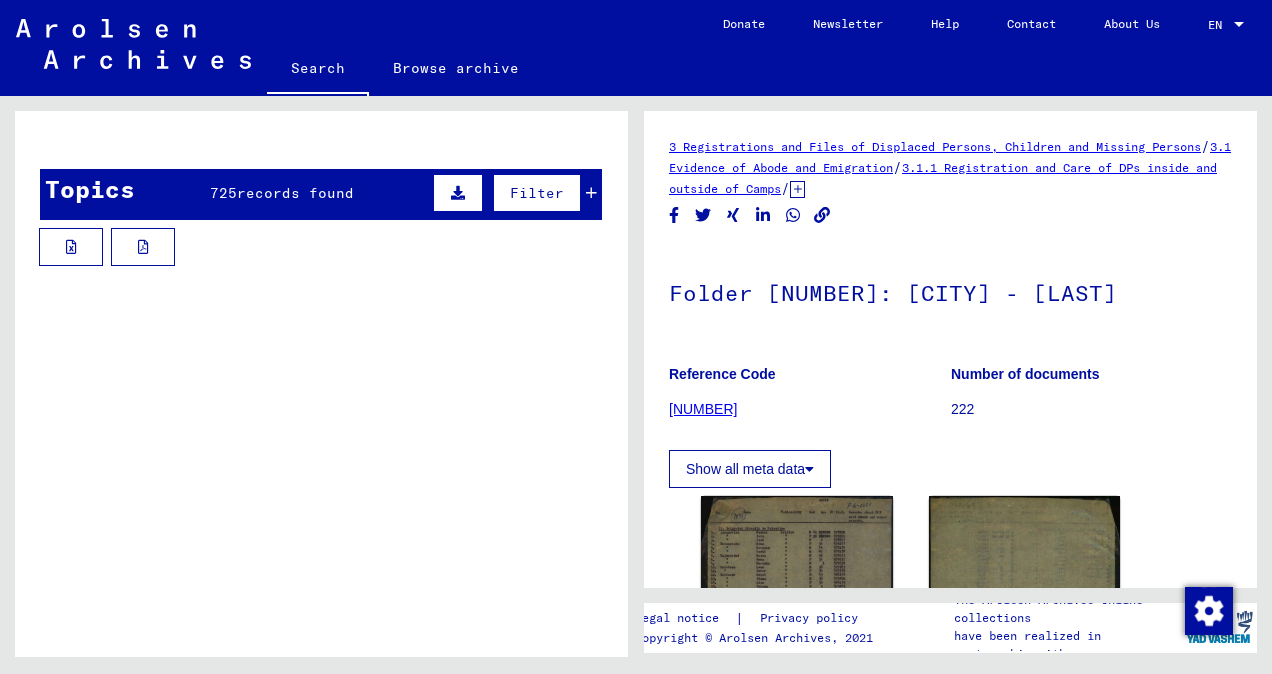 click at bounding box center [143, 247] 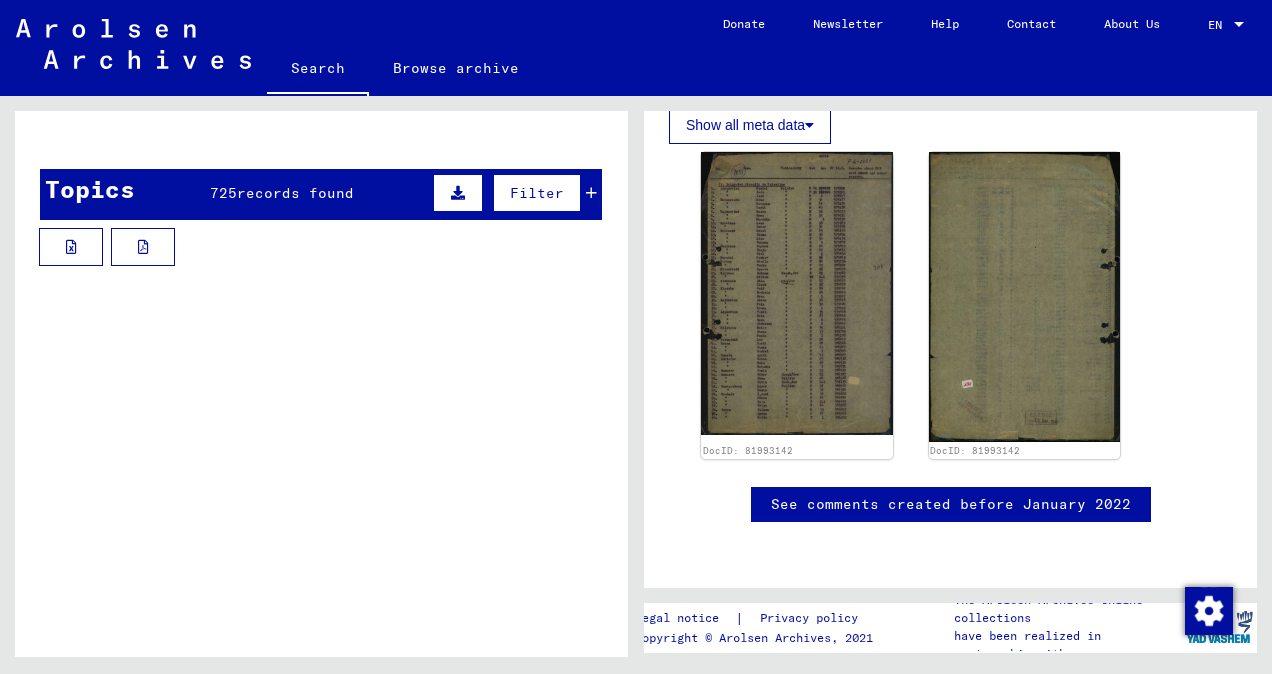scroll, scrollTop: 540, scrollLeft: 0, axis: vertical 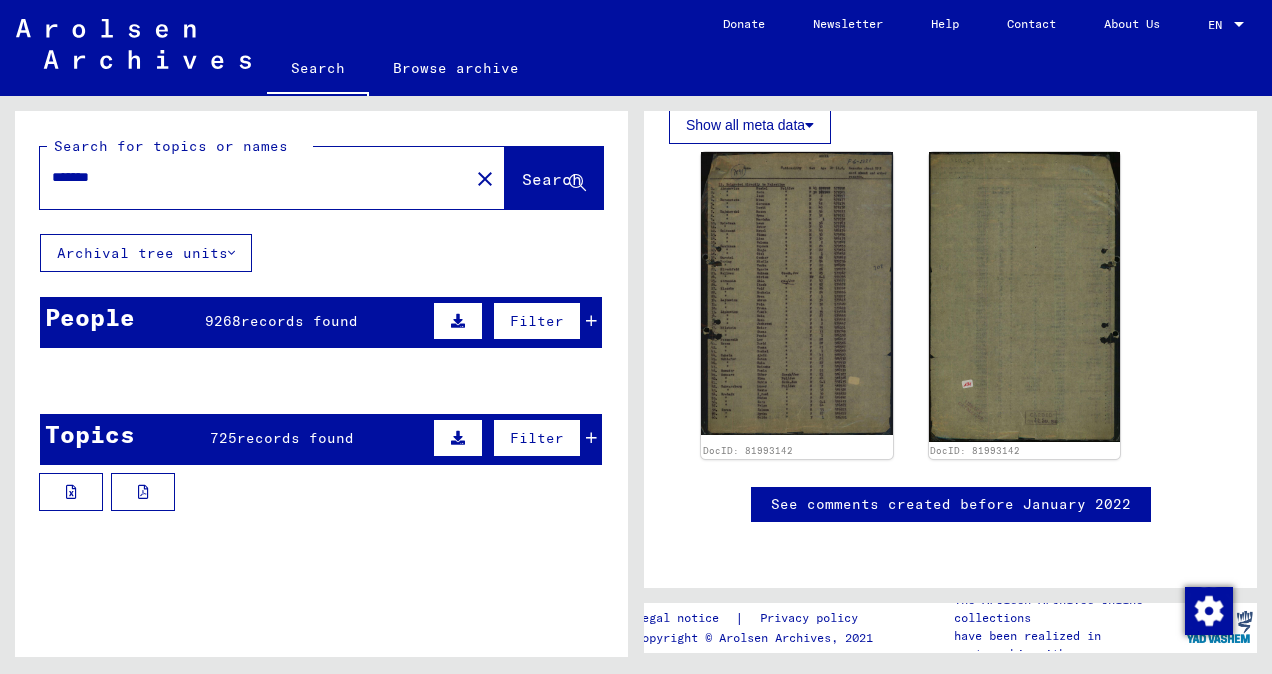 click on "Browse archive" 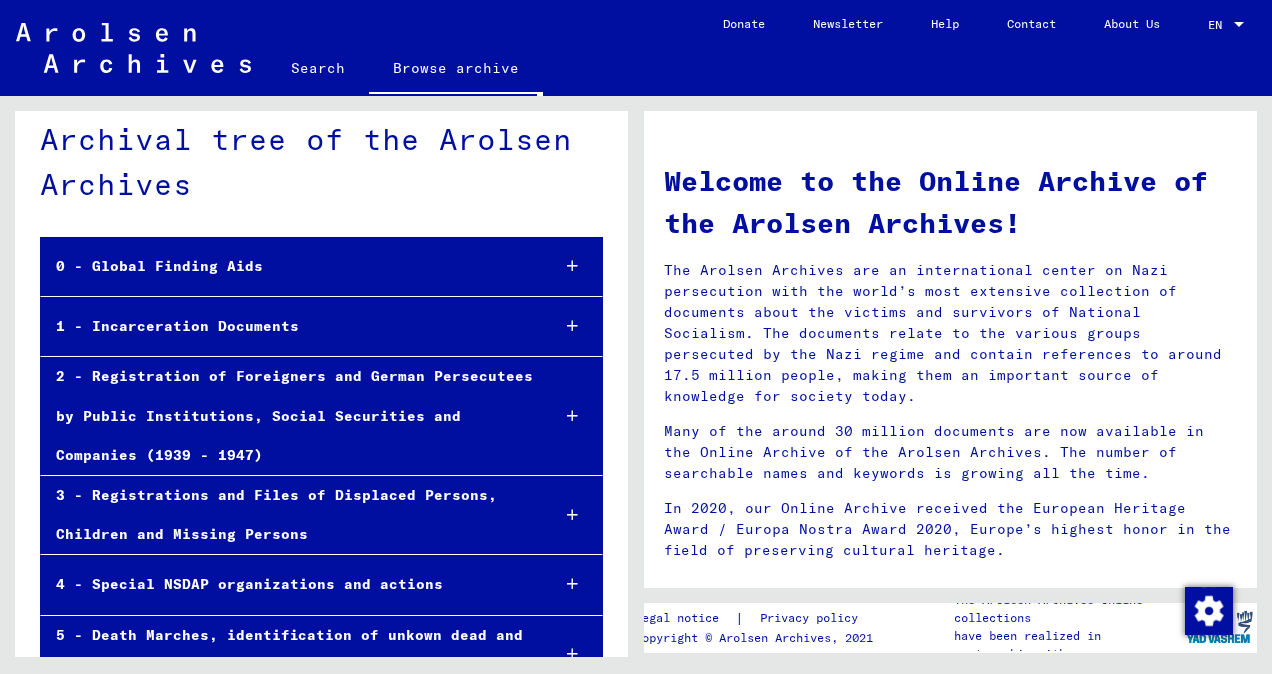 scroll, scrollTop: 0, scrollLeft: 0, axis: both 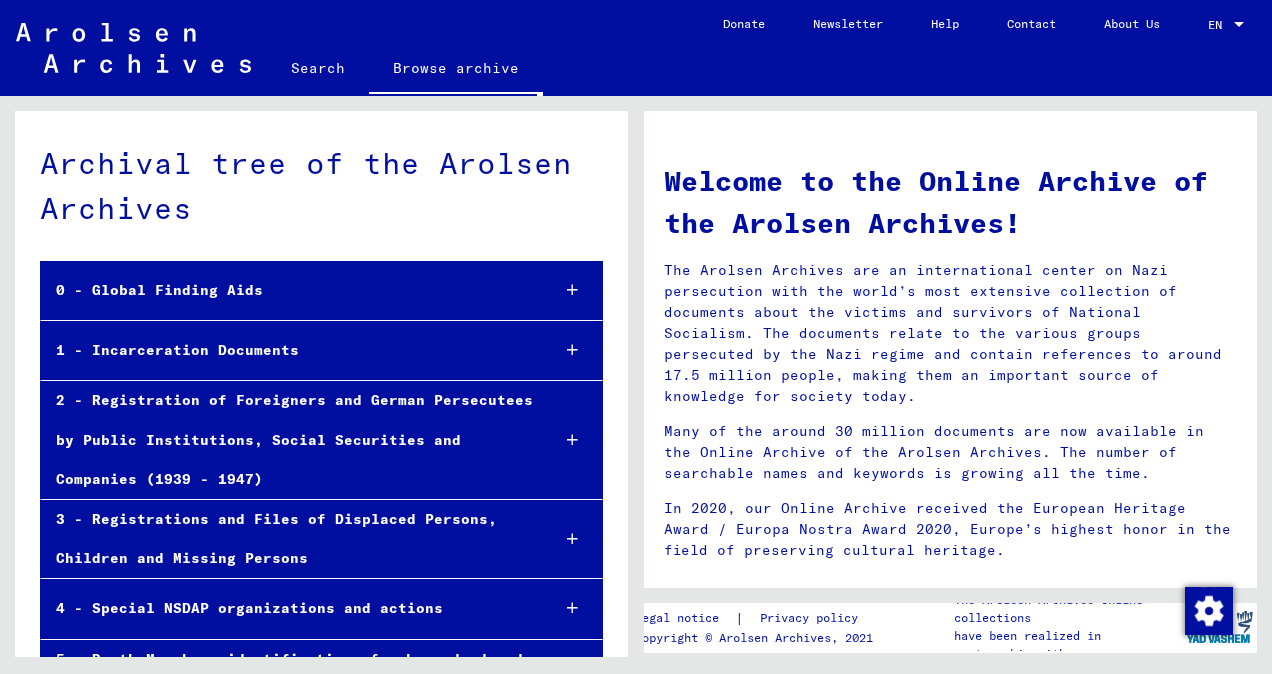 click on "Search" 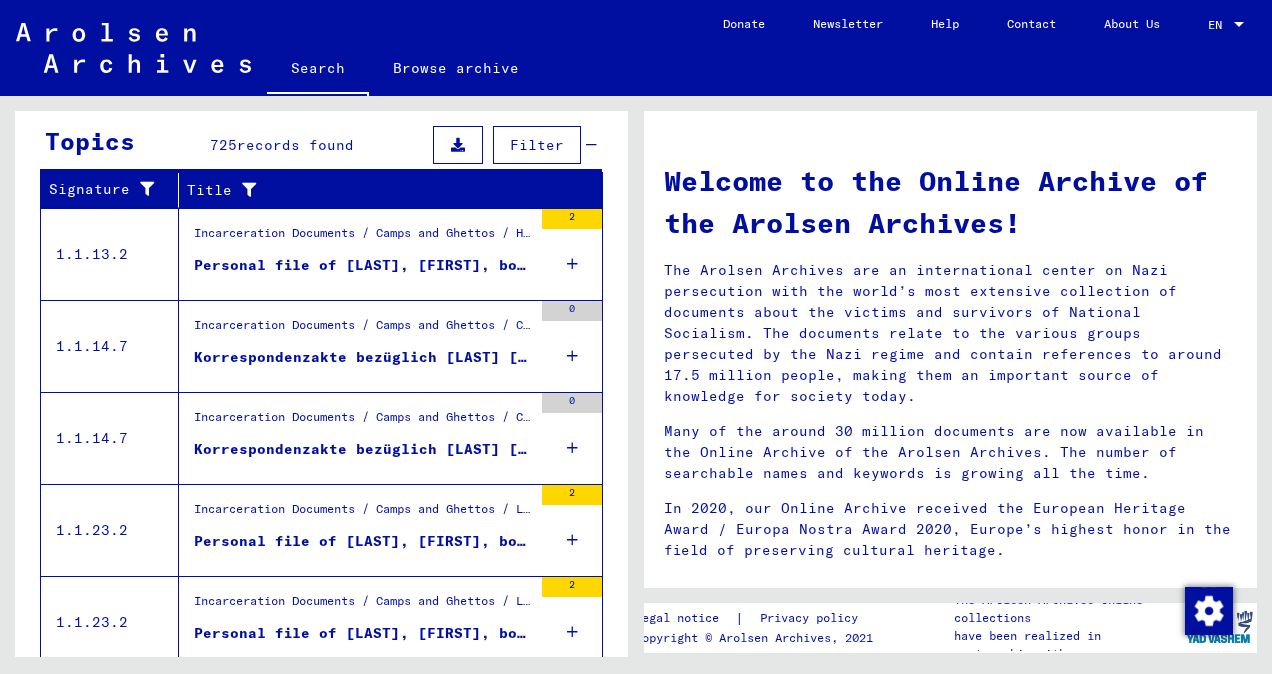 scroll, scrollTop: 1688, scrollLeft: 0, axis: vertical 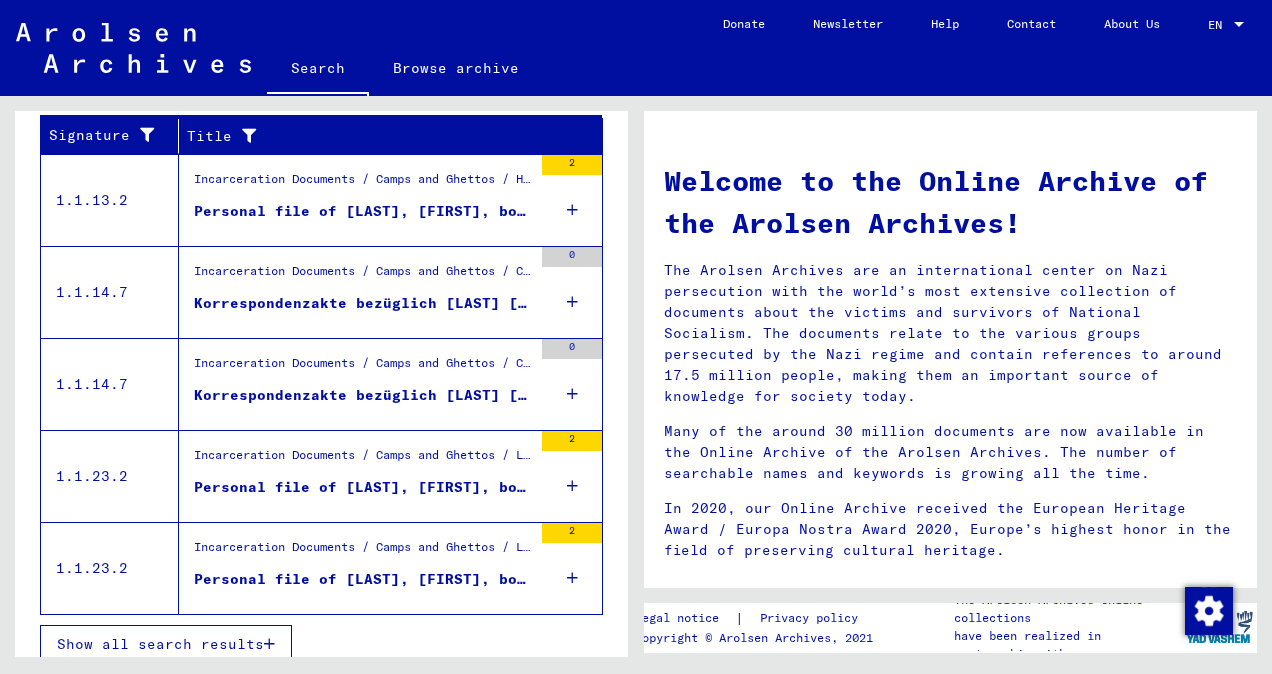 click at bounding box center [269, 644] 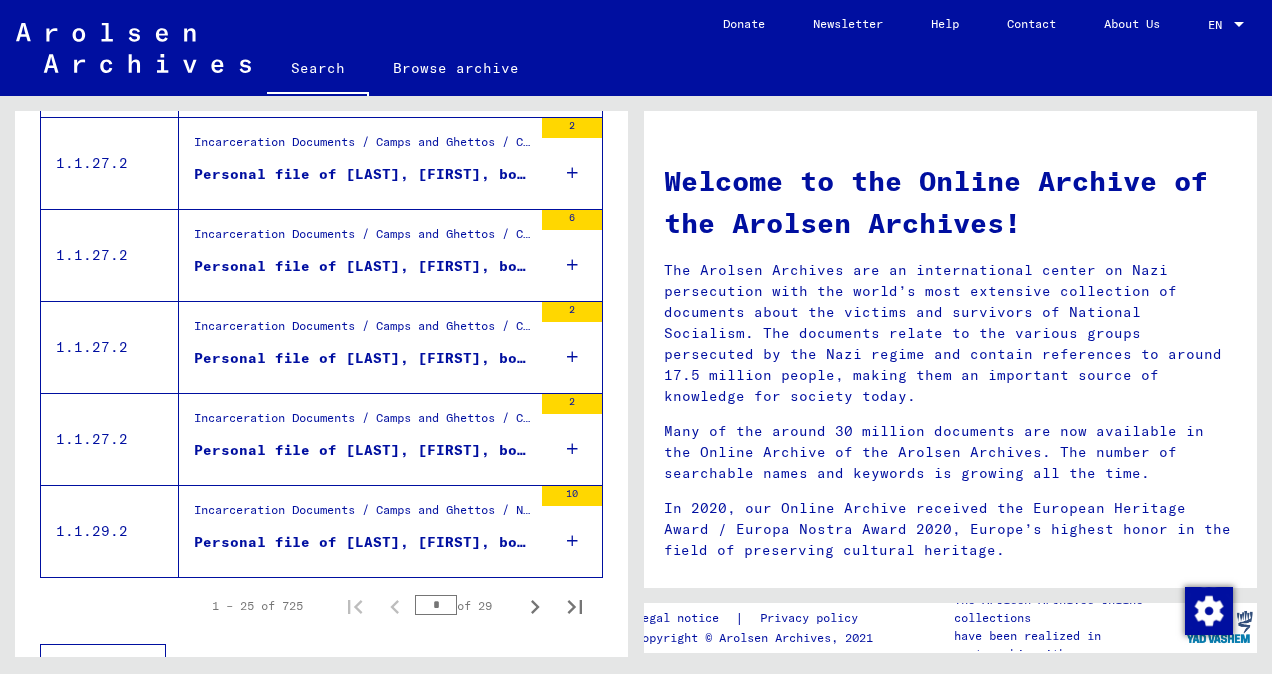 scroll, scrollTop: 2246, scrollLeft: 0, axis: vertical 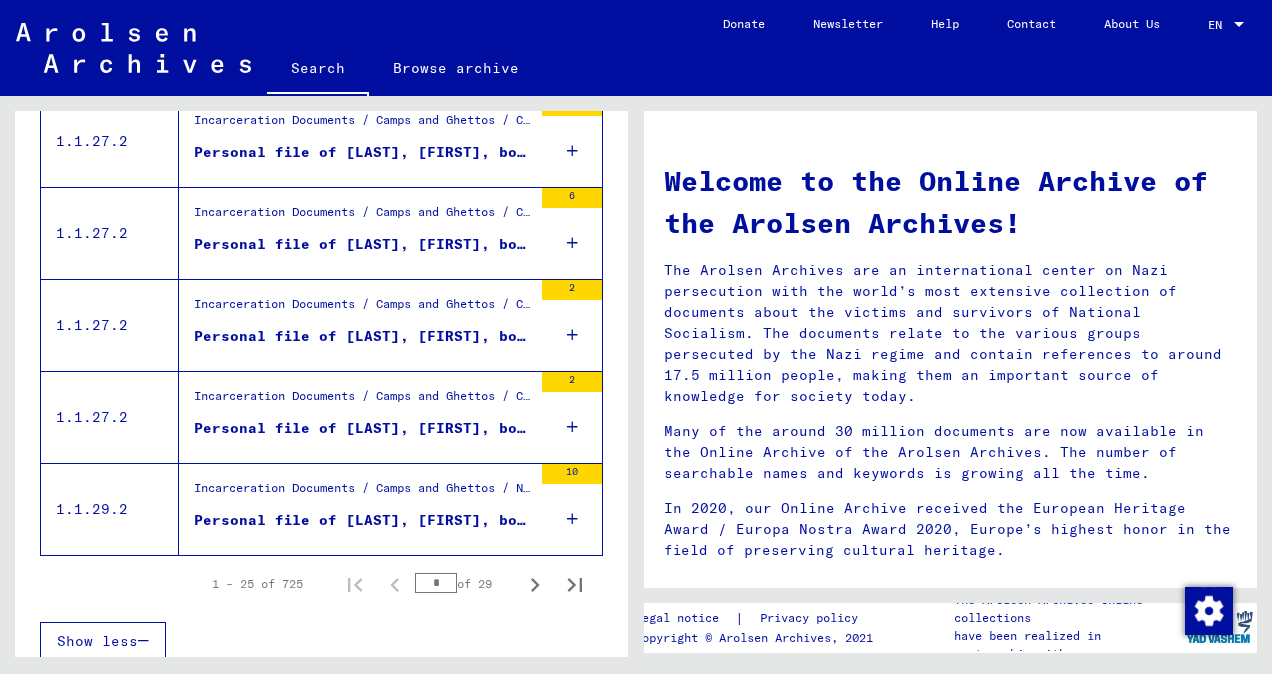 click 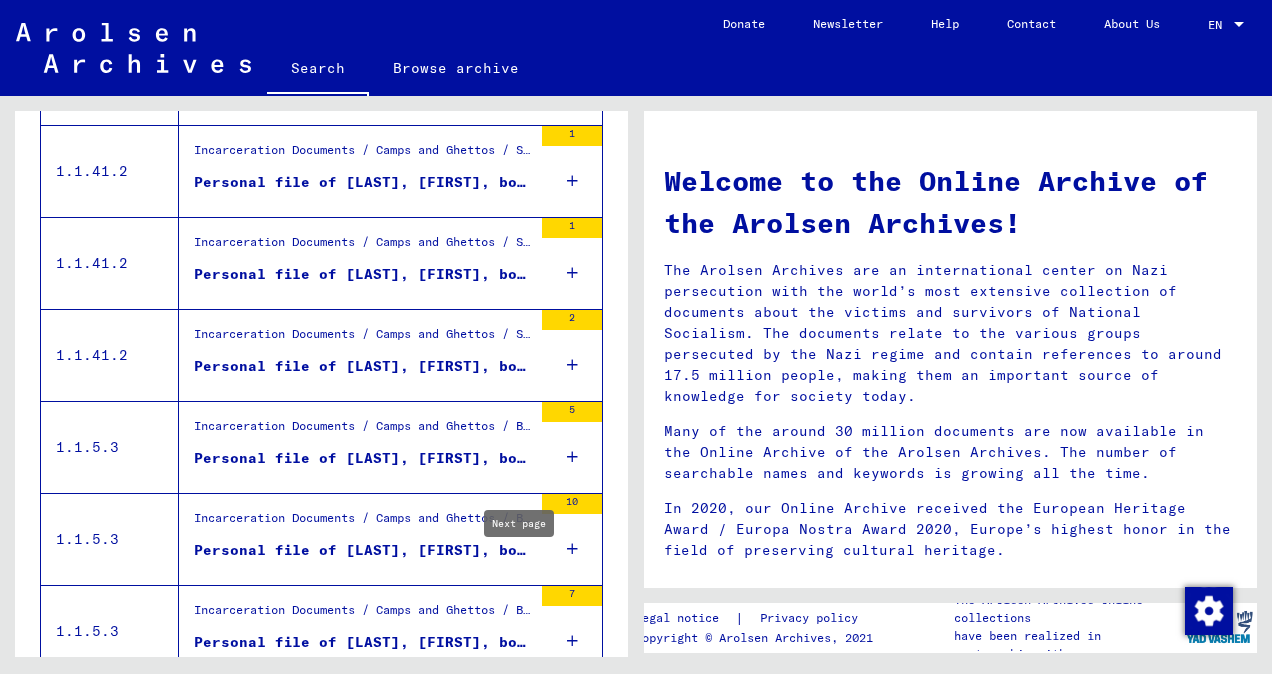 scroll, scrollTop: 1113, scrollLeft: 0, axis: vertical 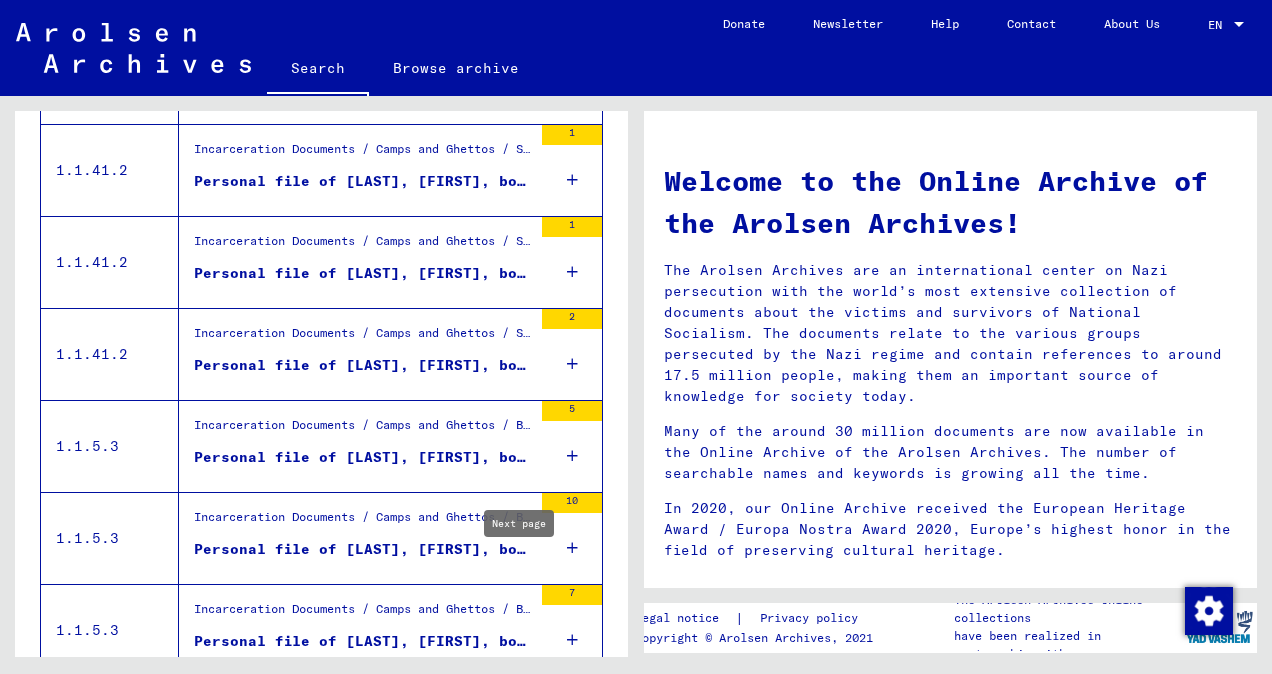 click on "Personal file of [LAST], [FIRST], born on [DATE], born in [CITY]" at bounding box center [363, 273] 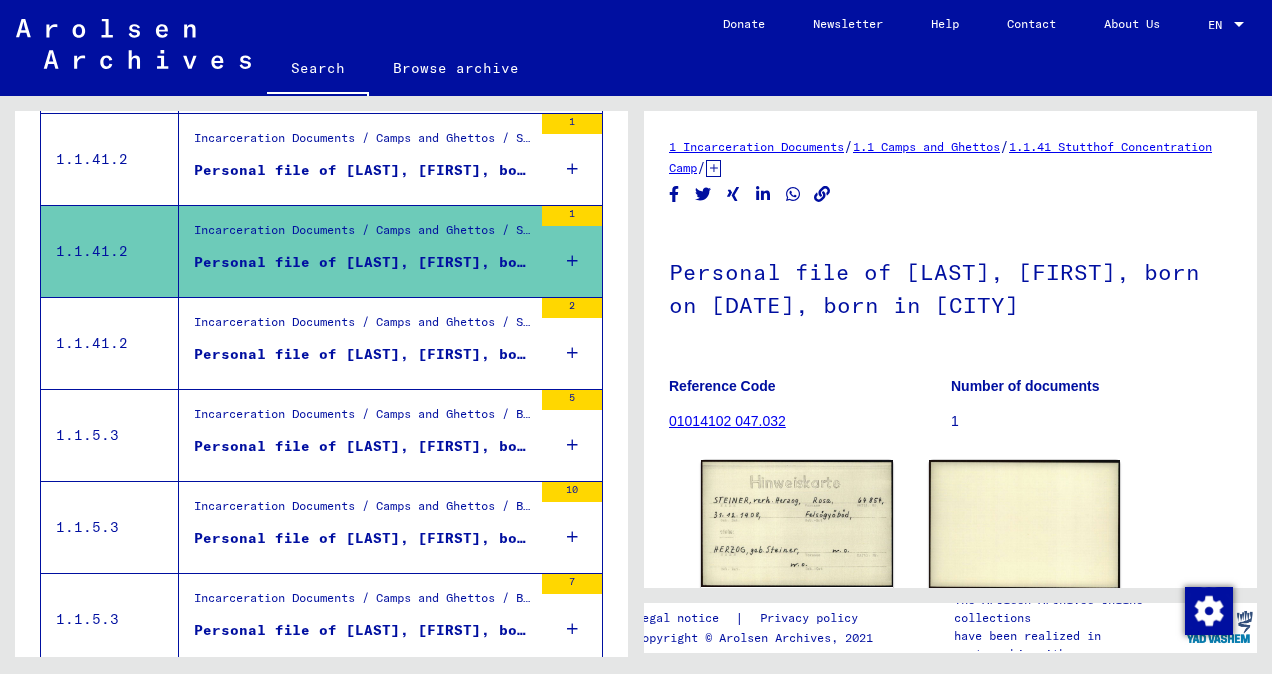 scroll, scrollTop: 0, scrollLeft: 0, axis: both 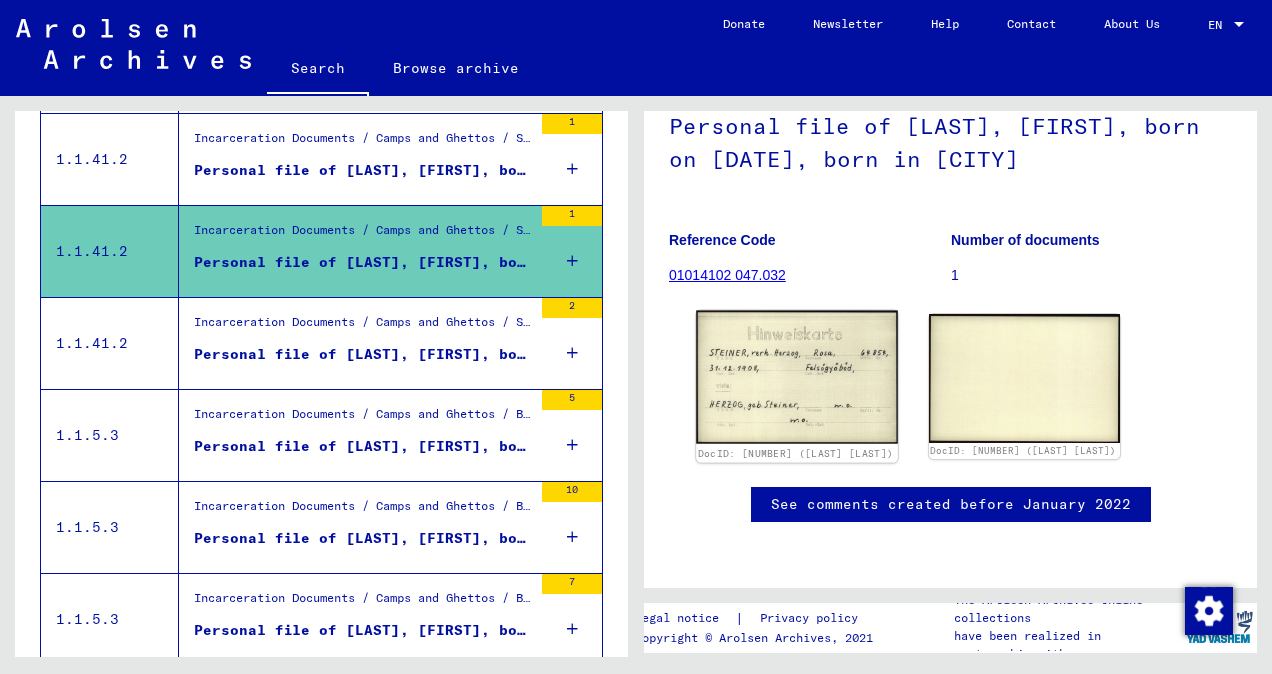click 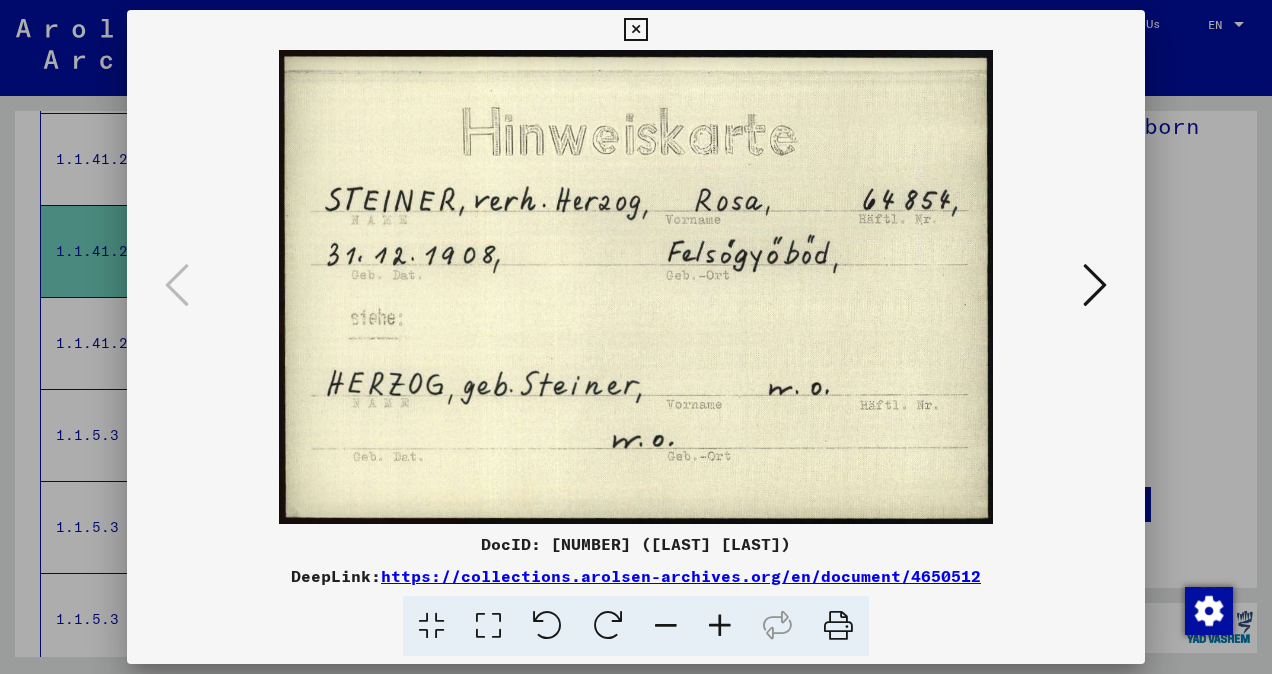 click at bounding box center [1095, 285] 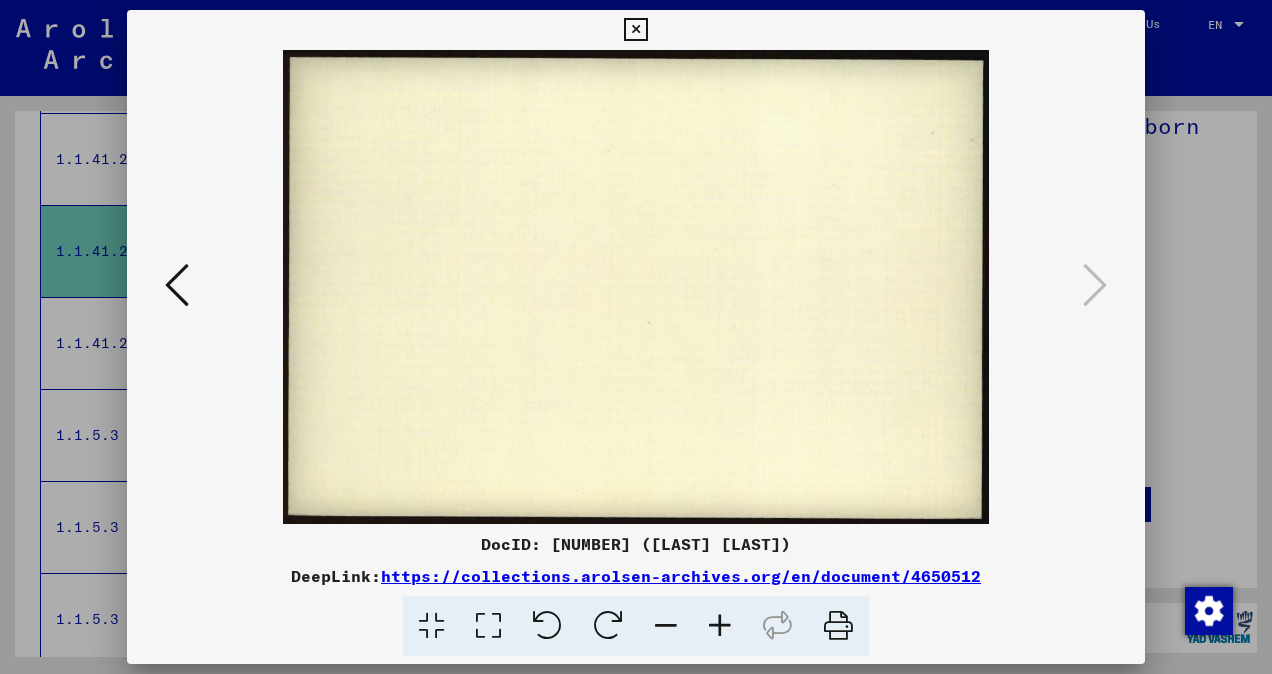 click at bounding box center [635, 30] 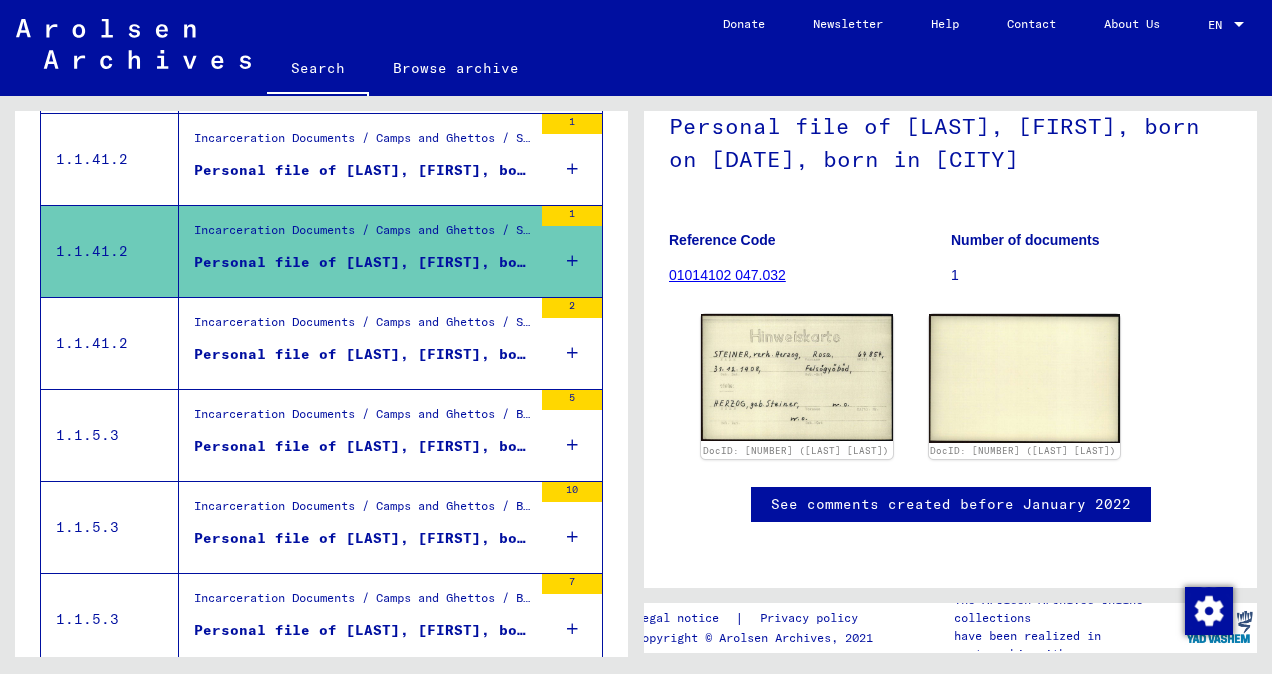 click on "Personal file of [LAST], [FIRST], born on [DATE], born in [CITY], UNG." at bounding box center (363, 354) 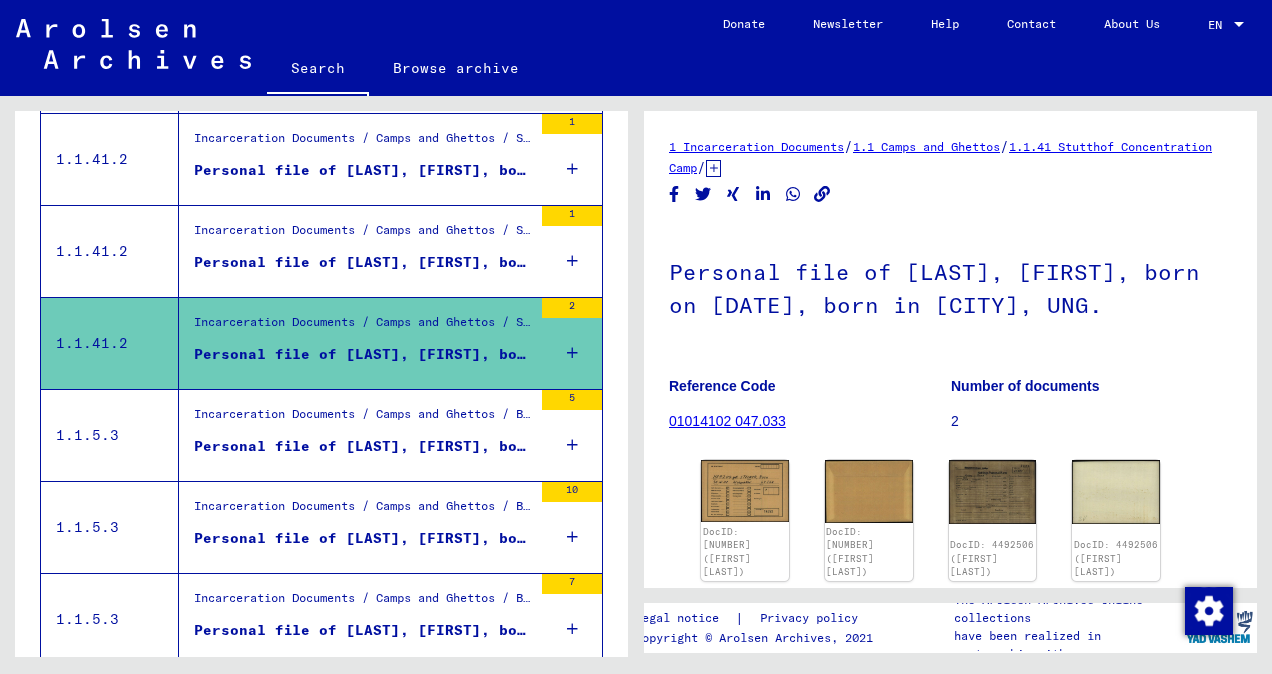 scroll, scrollTop: 0, scrollLeft: 0, axis: both 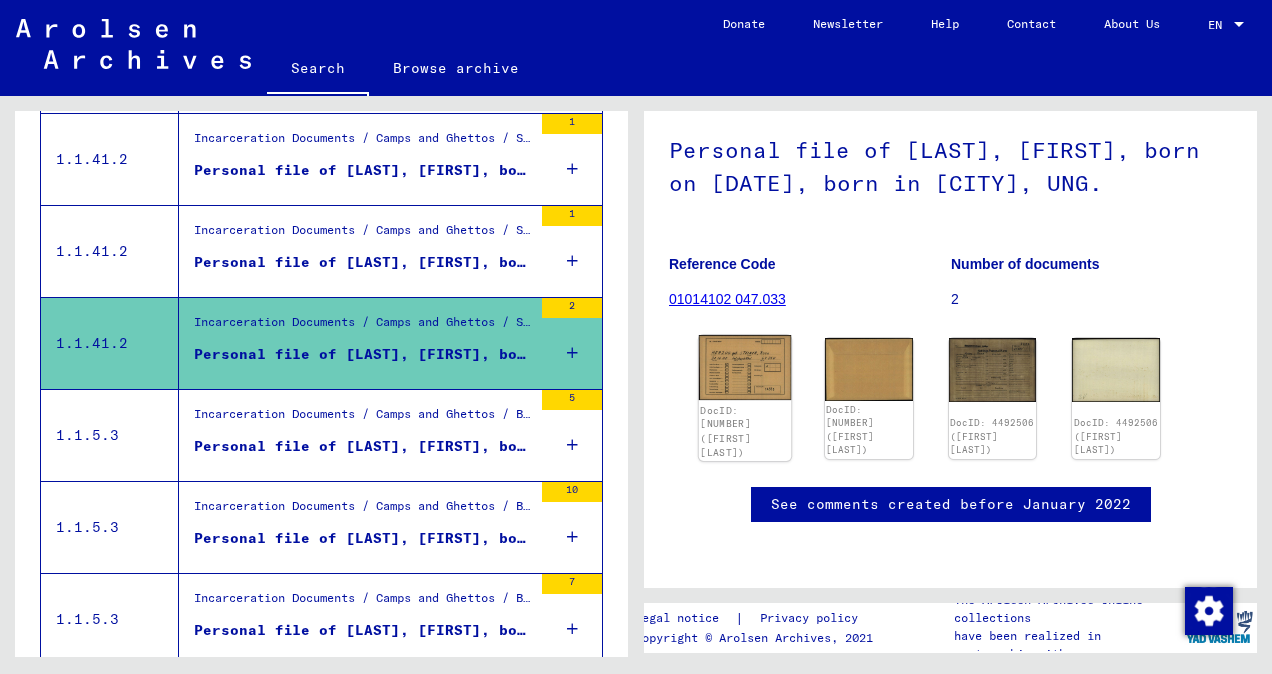 click 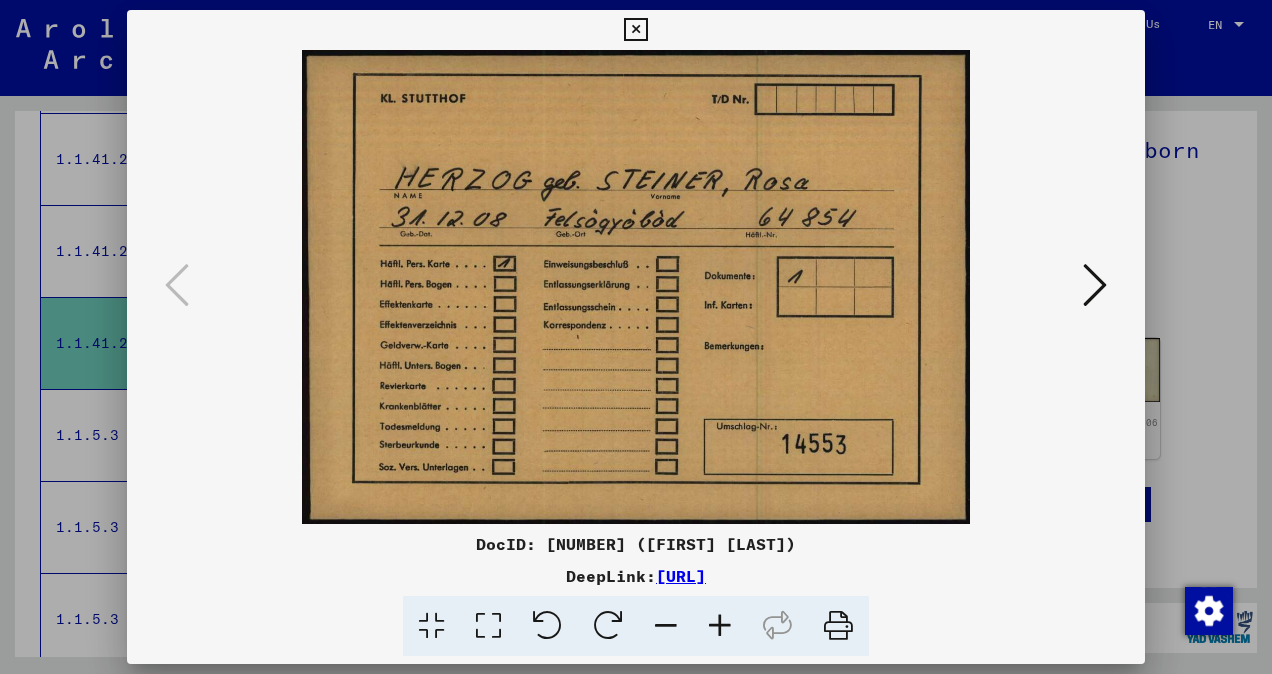click at bounding box center (1095, 285) 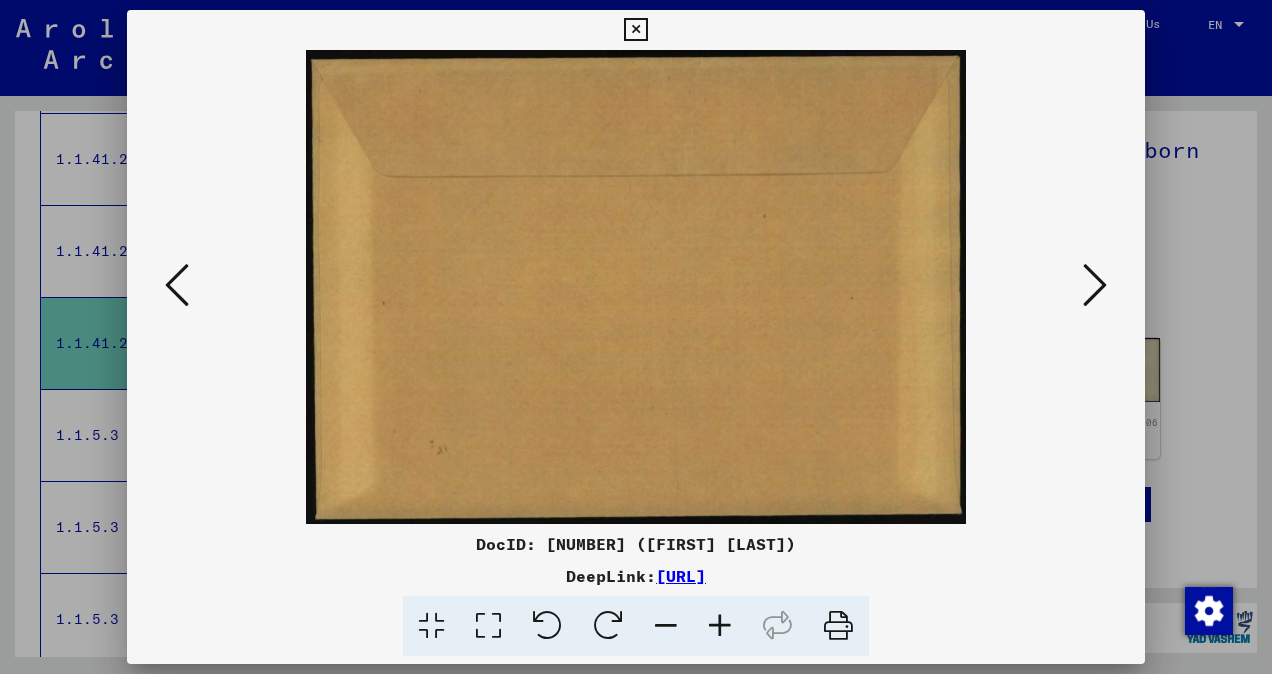 click at bounding box center (1095, 285) 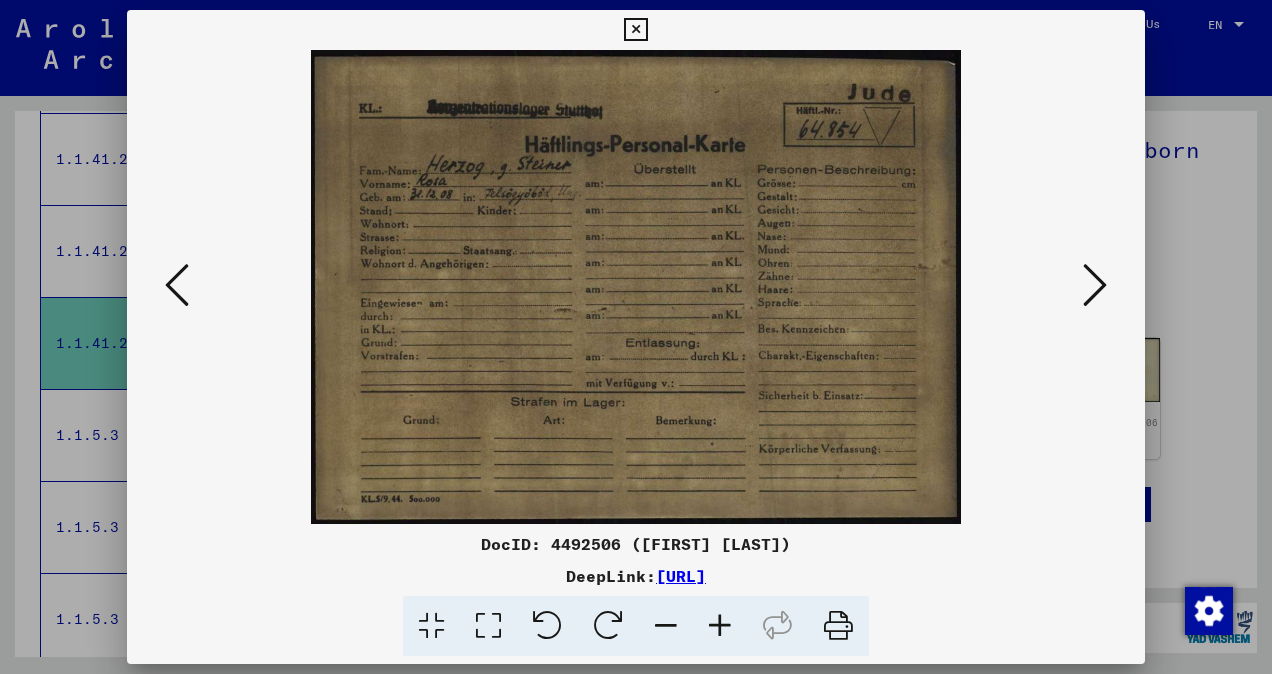 click at bounding box center [1095, 286] 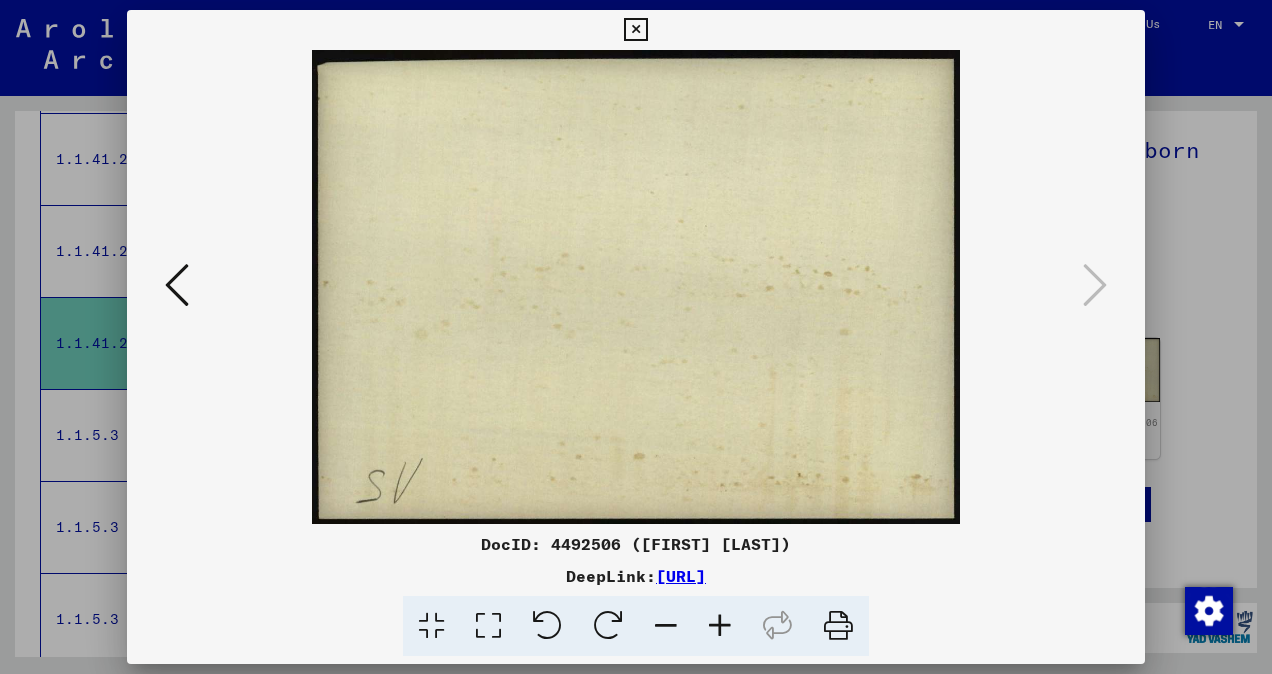 click at bounding box center (635, 30) 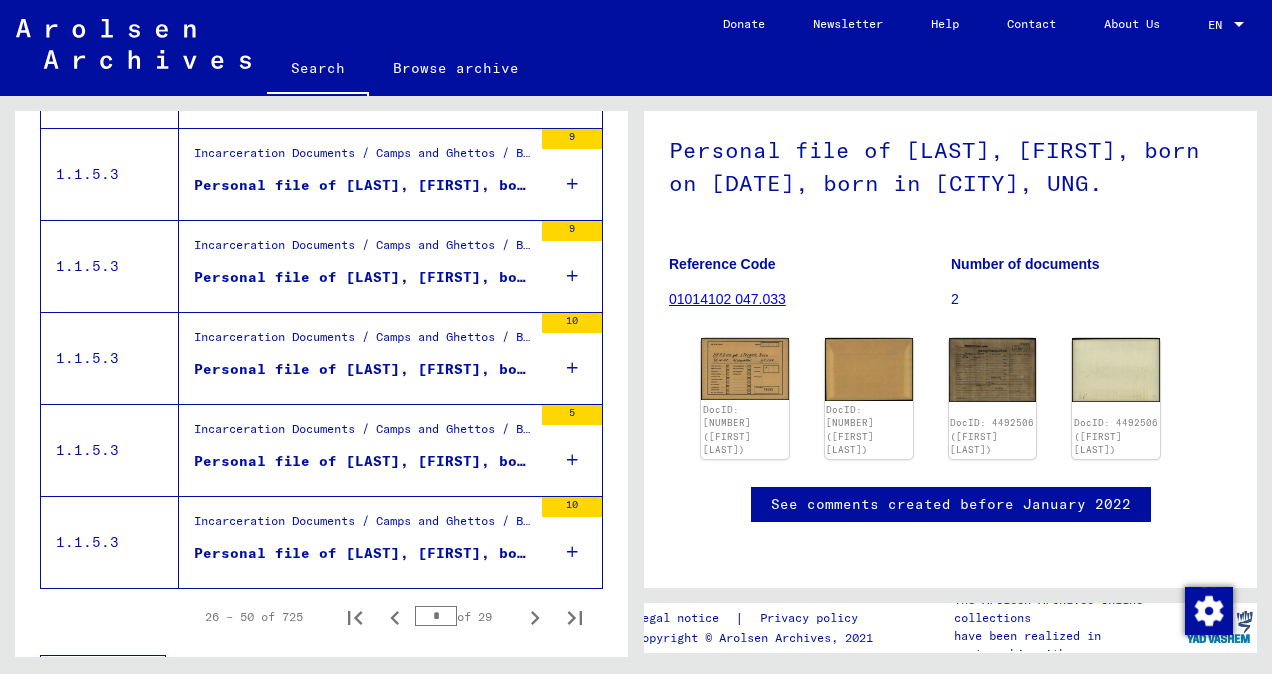 scroll, scrollTop: 2246, scrollLeft: 0, axis: vertical 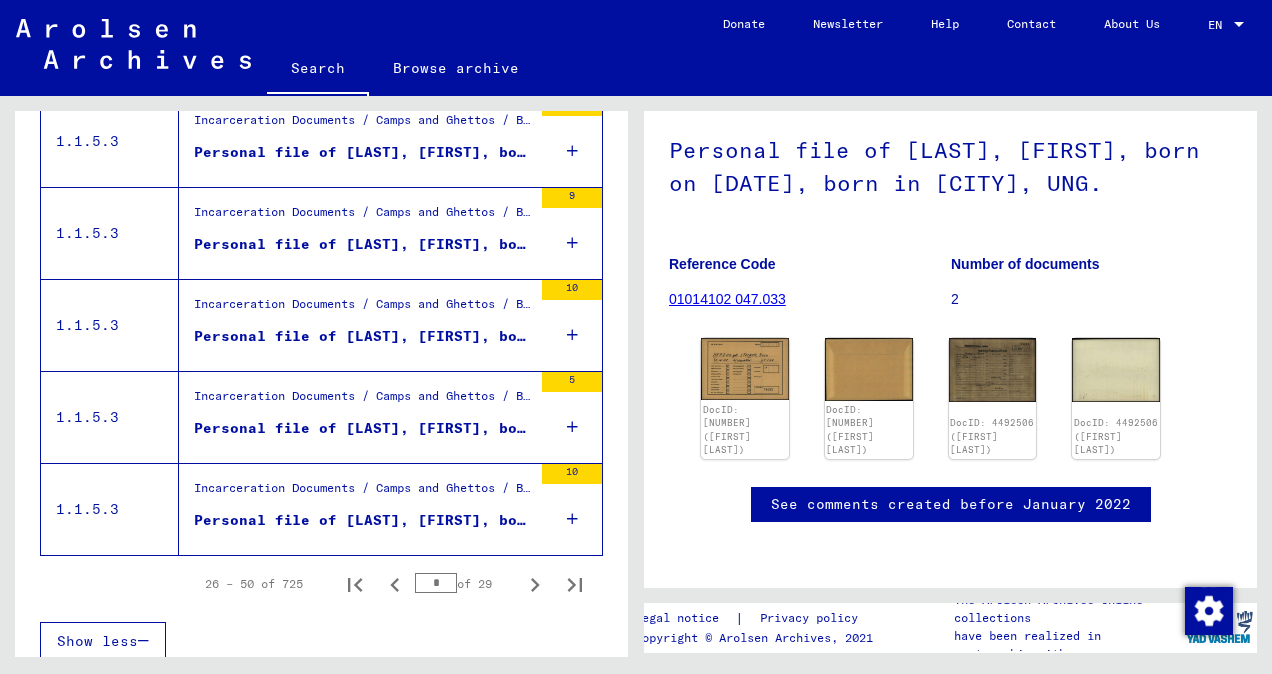 click 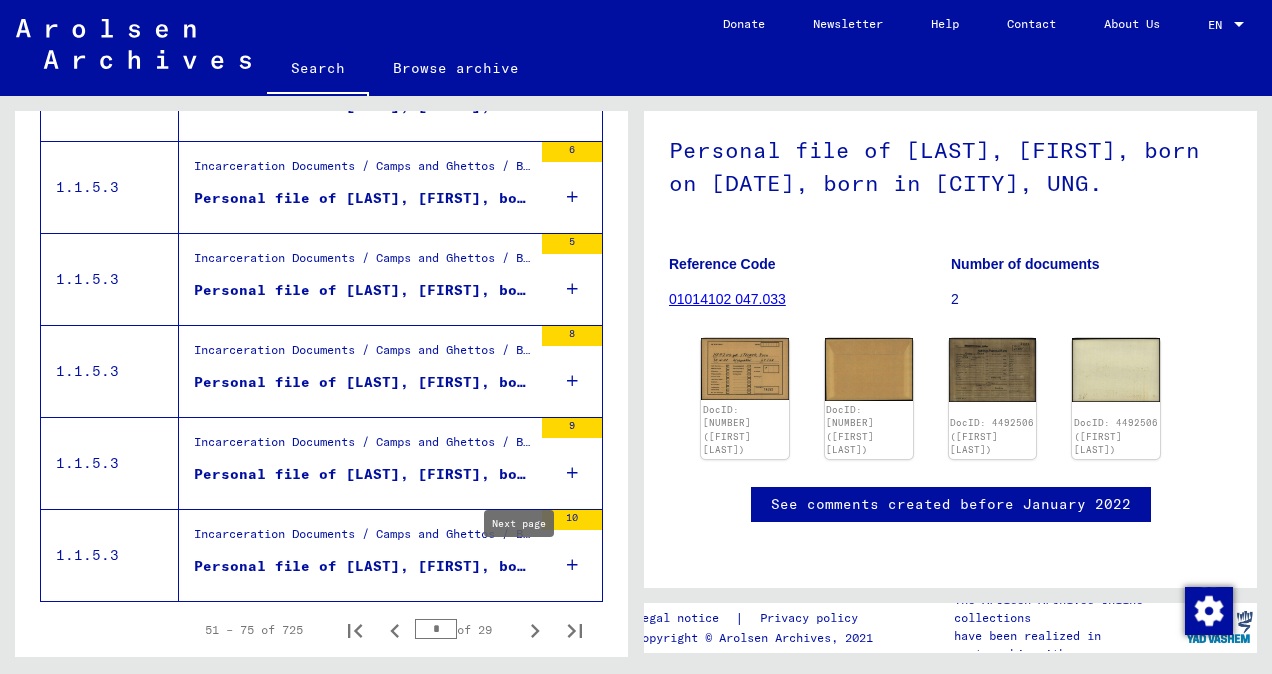scroll, scrollTop: 2246, scrollLeft: 0, axis: vertical 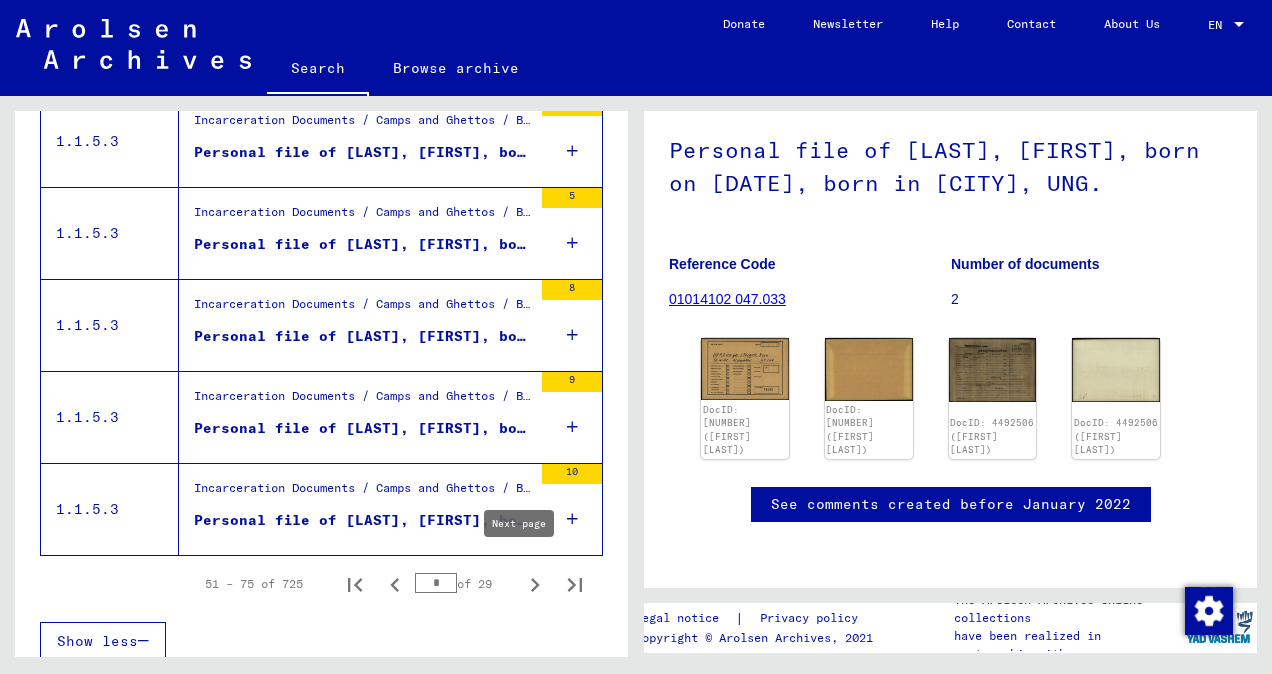 click on "Personal file of [LAST], [FIRST], born on [DATE]" at bounding box center [363, 244] 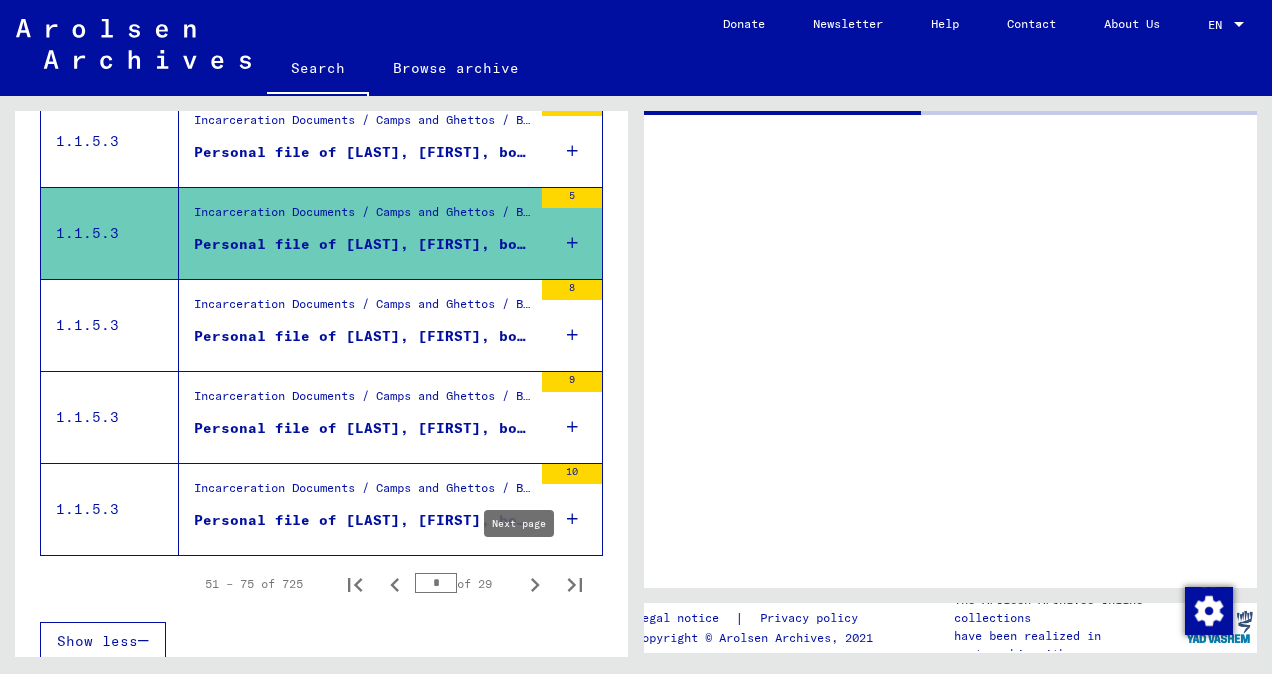 scroll, scrollTop: 0, scrollLeft: 0, axis: both 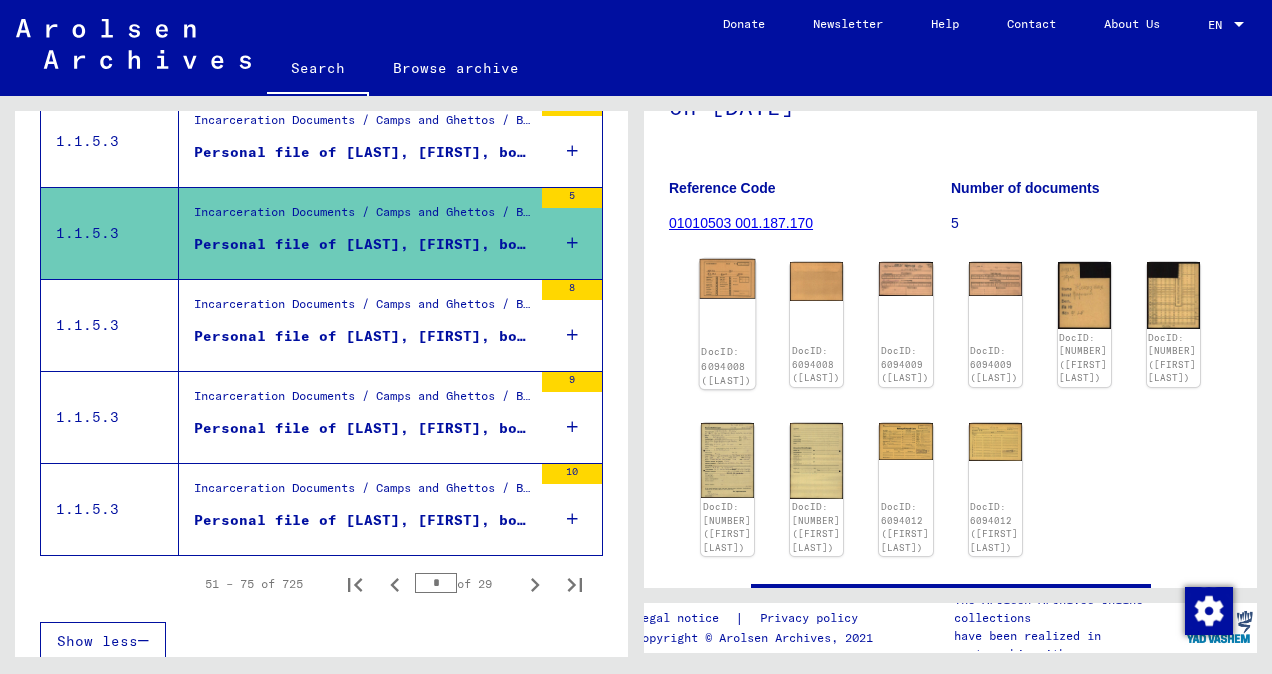 click 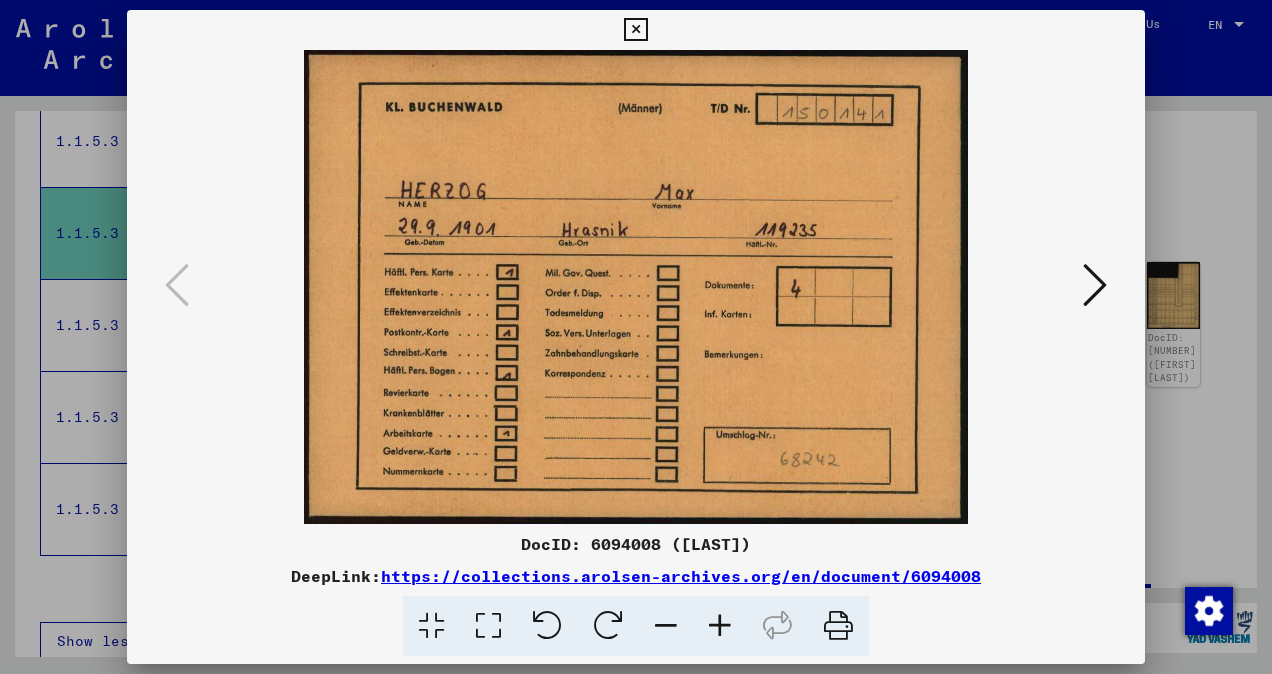 click at bounding box center (1095, 286) 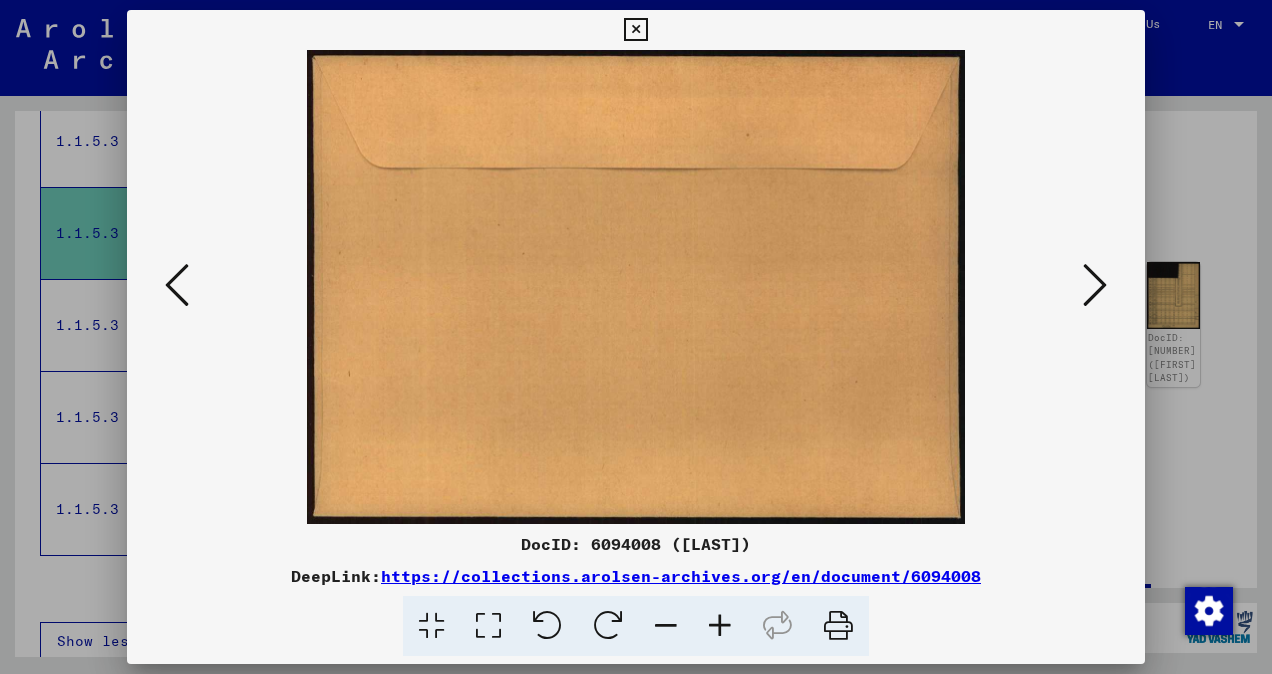 click at bounding box center [1095, 285] 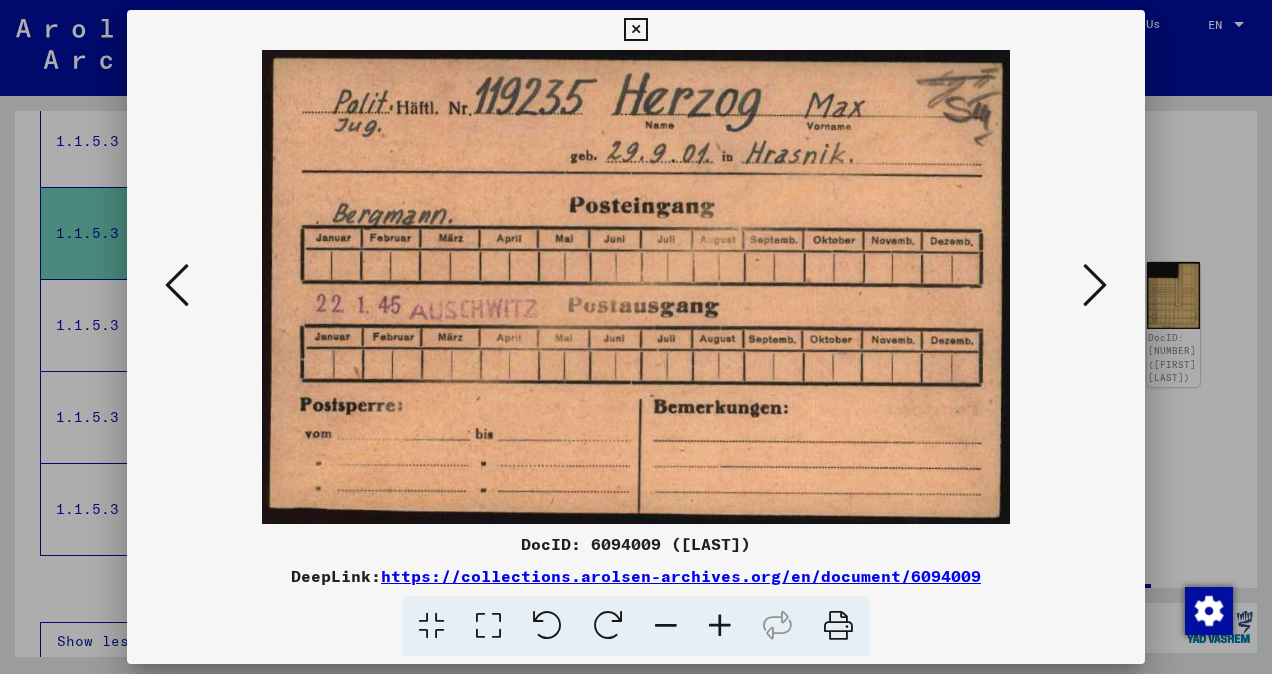 click at bounding box center (1095, 286) 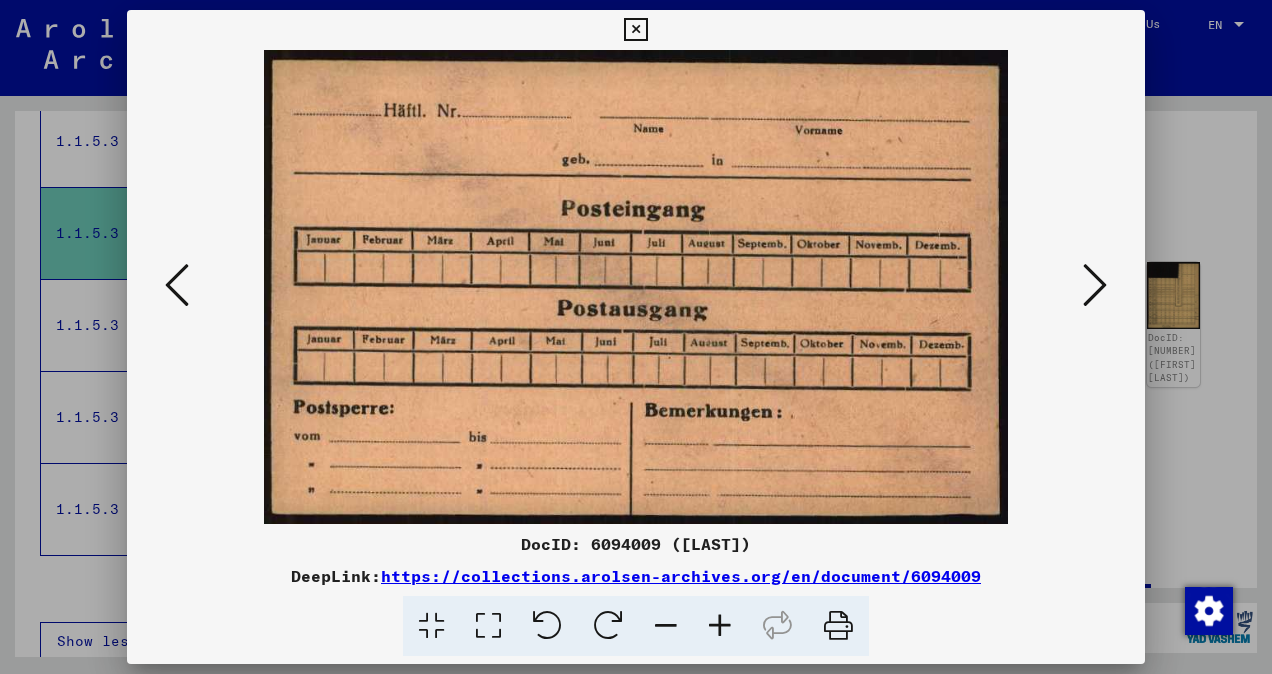 click at bounding box center (1095, 285) 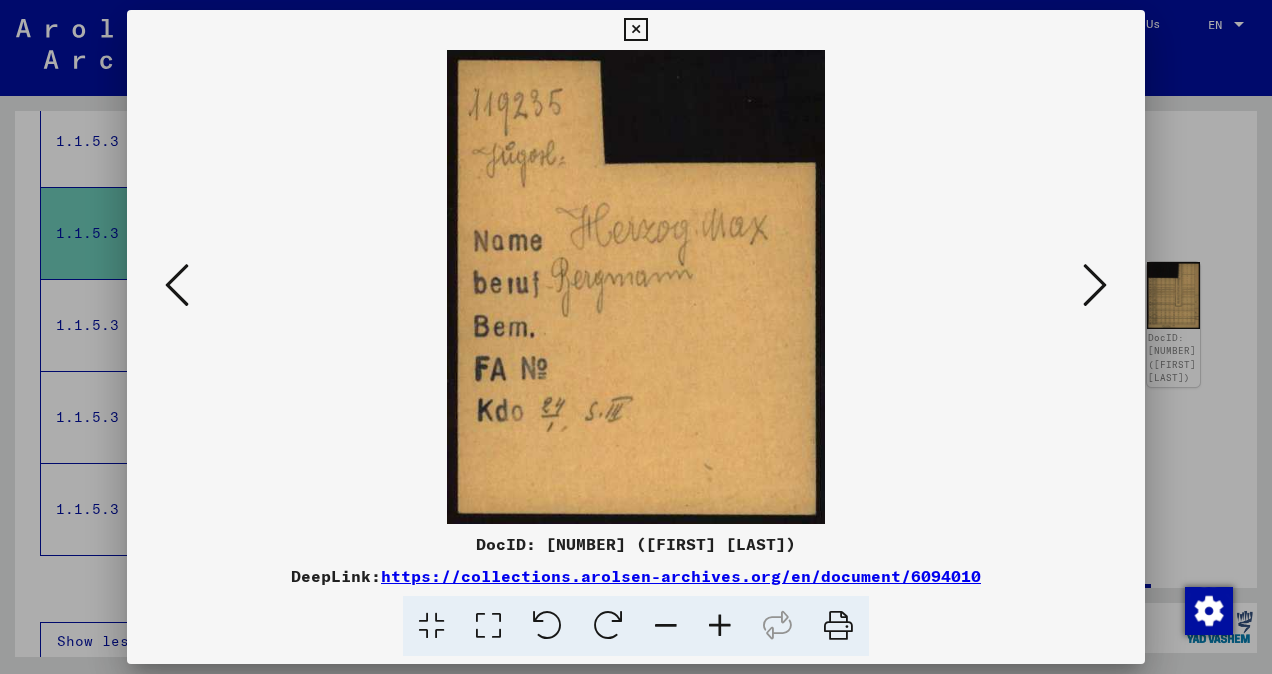 click at bounding box center [1095, 286] 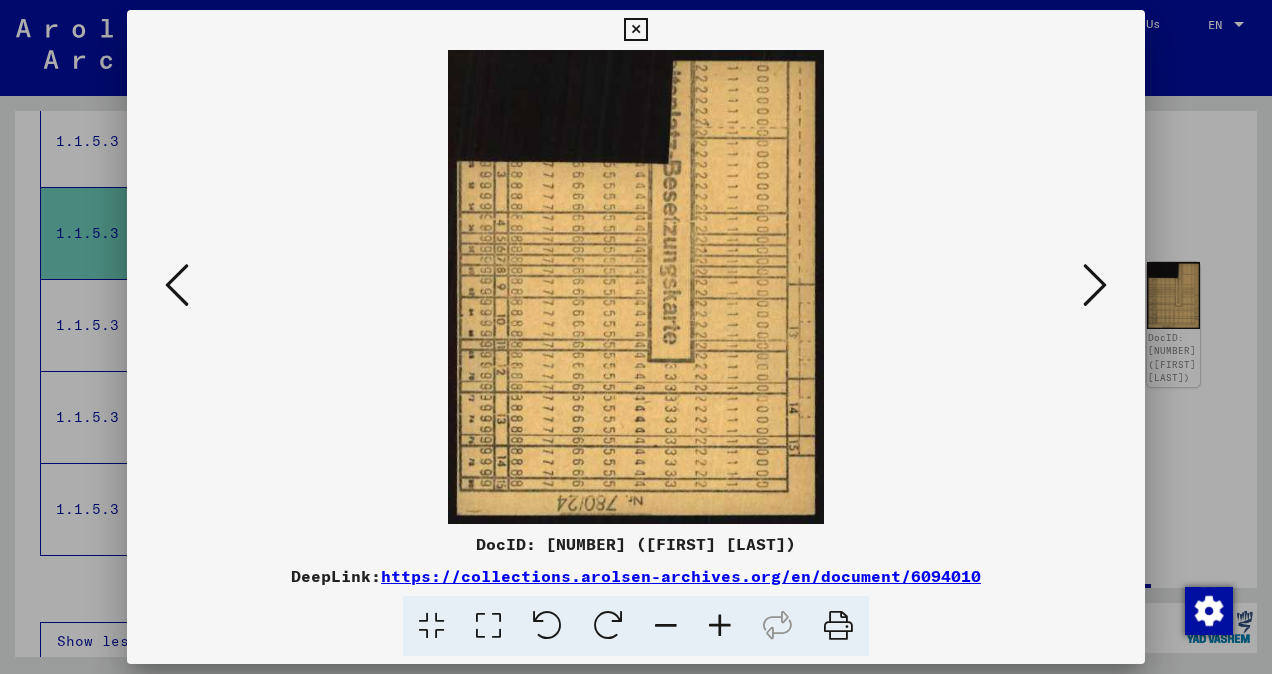 click at bounding box center [1095, 285] 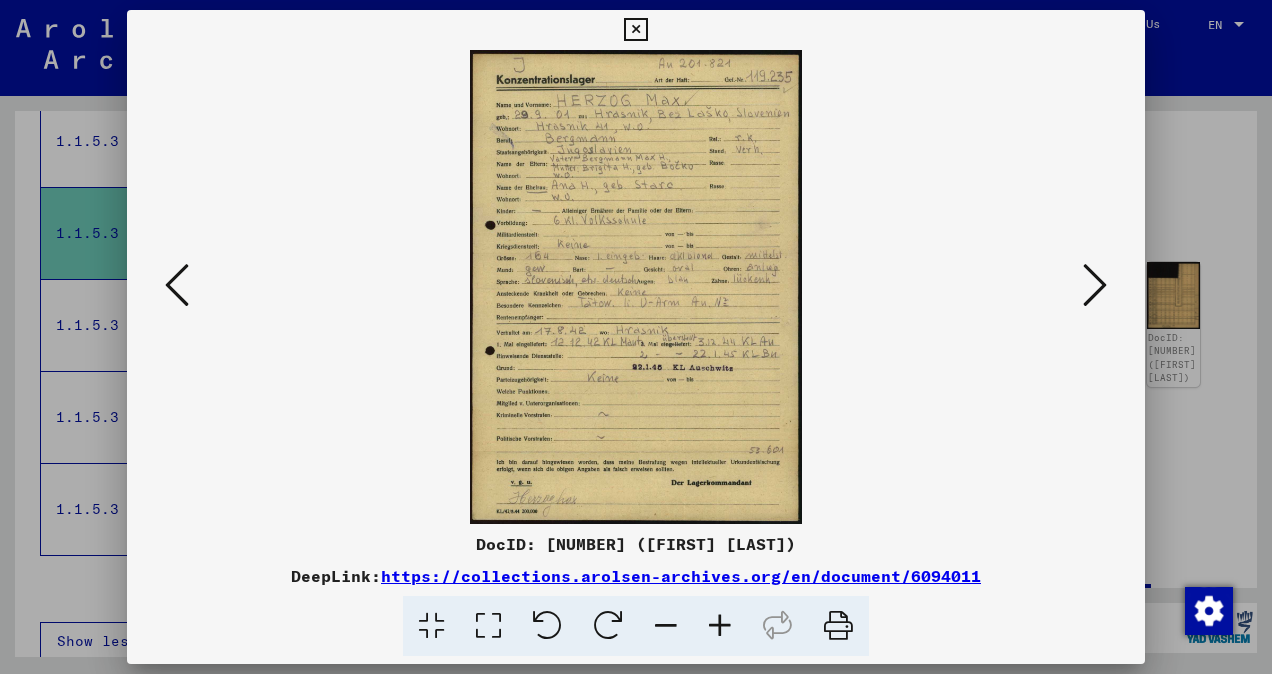 click at bounding box center [1095, 285] 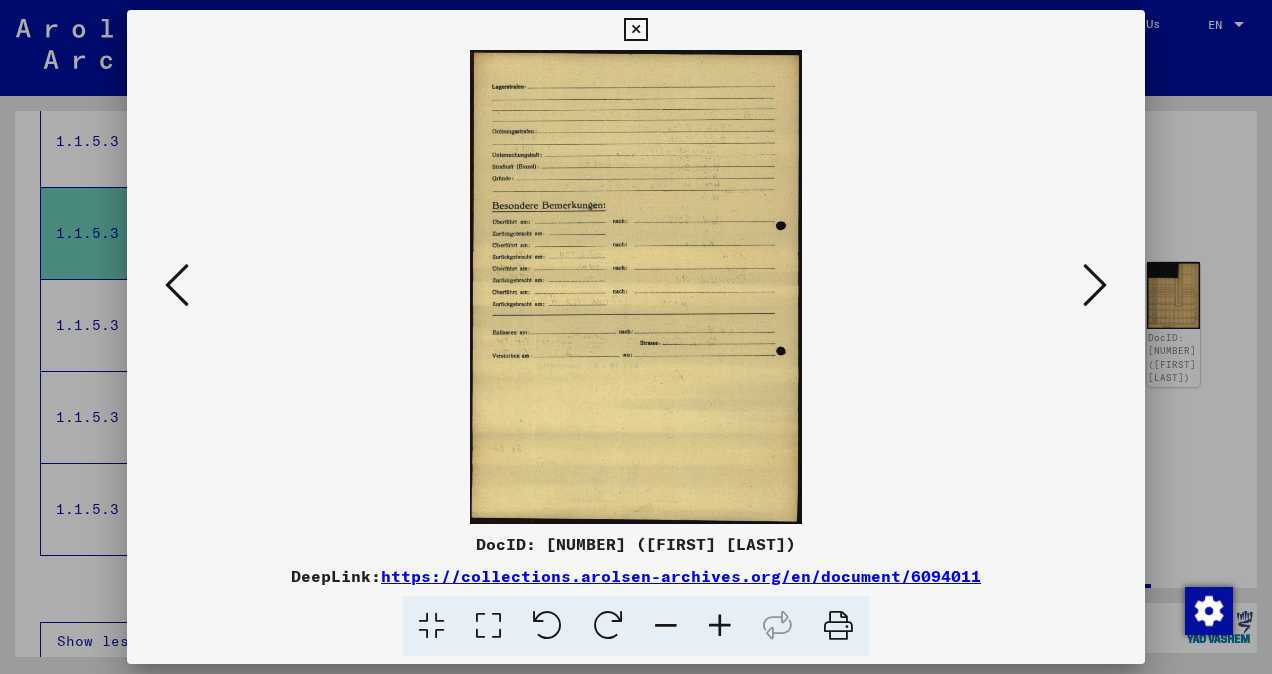 click at bounding box center (1095, 285) 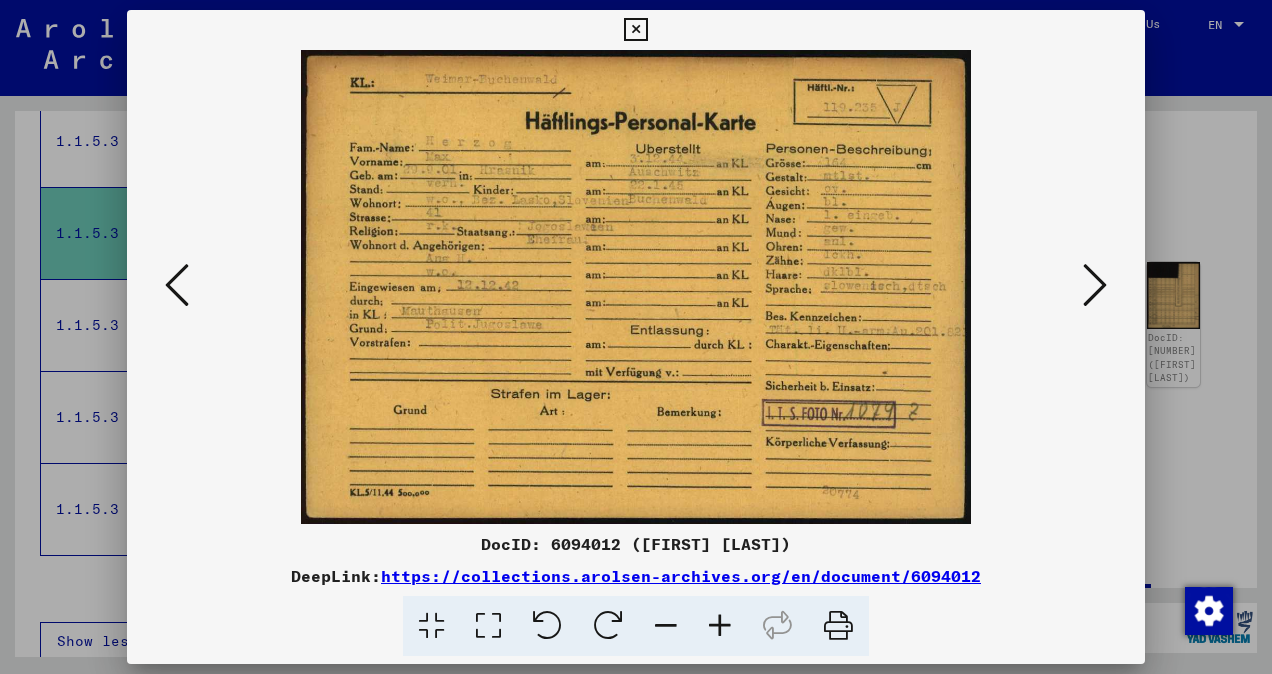 click at bounding box center [1095, 286] 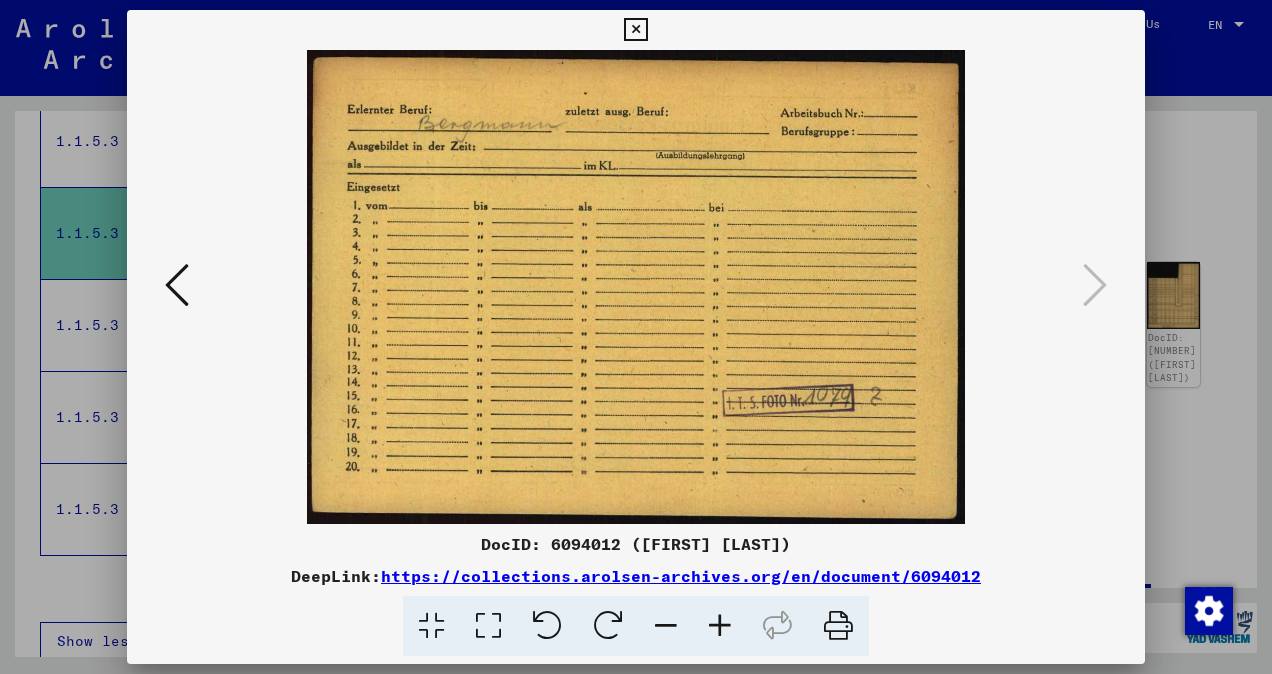 click at bounding box center [635, 30] 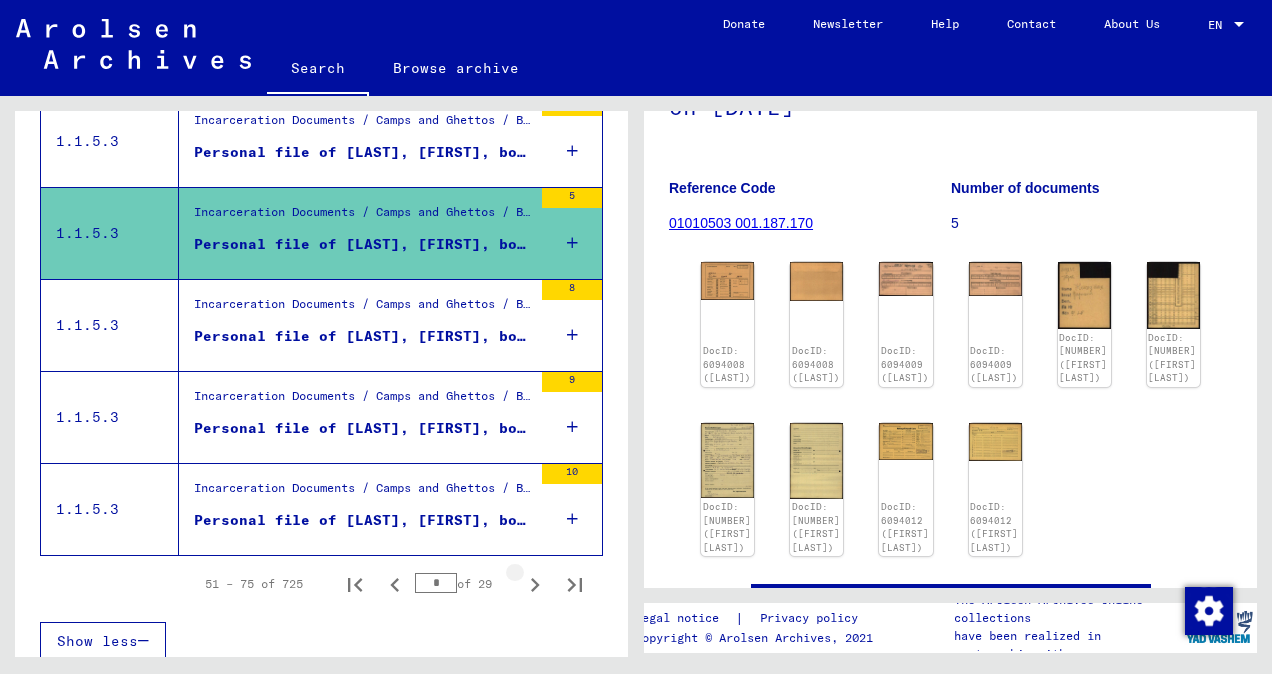 click 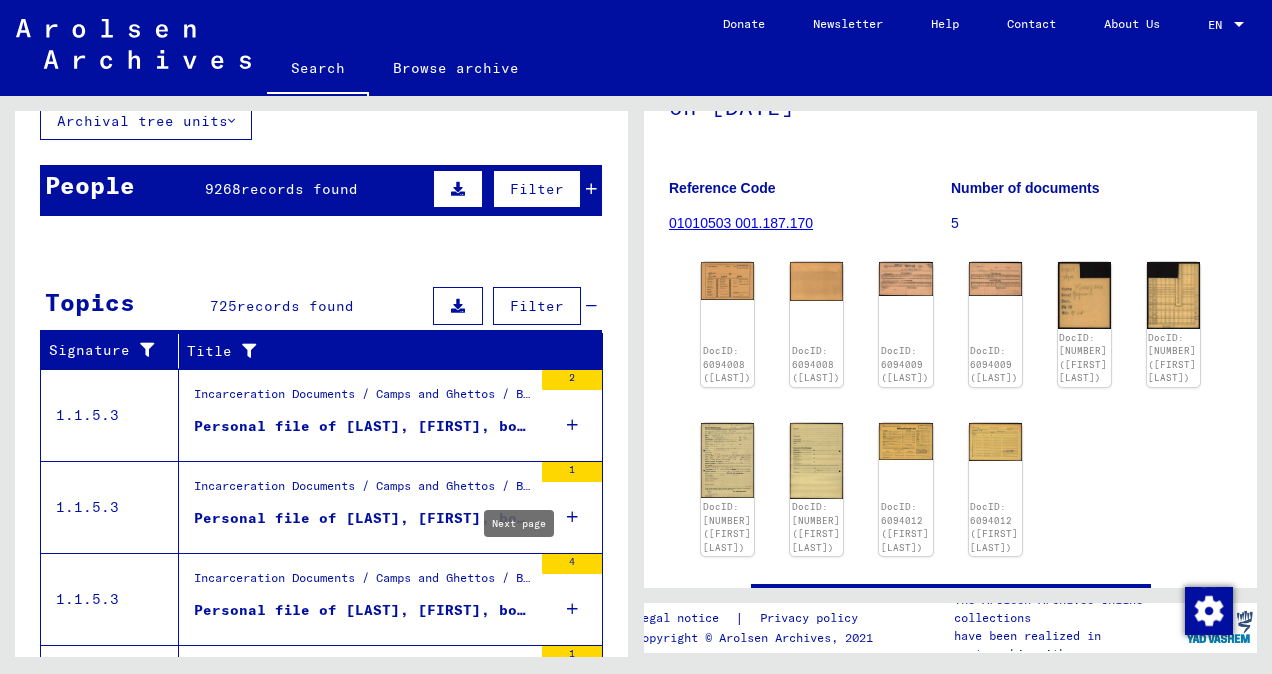 scroll, scrollTop: 0, scrollLeft: 0, axis: both 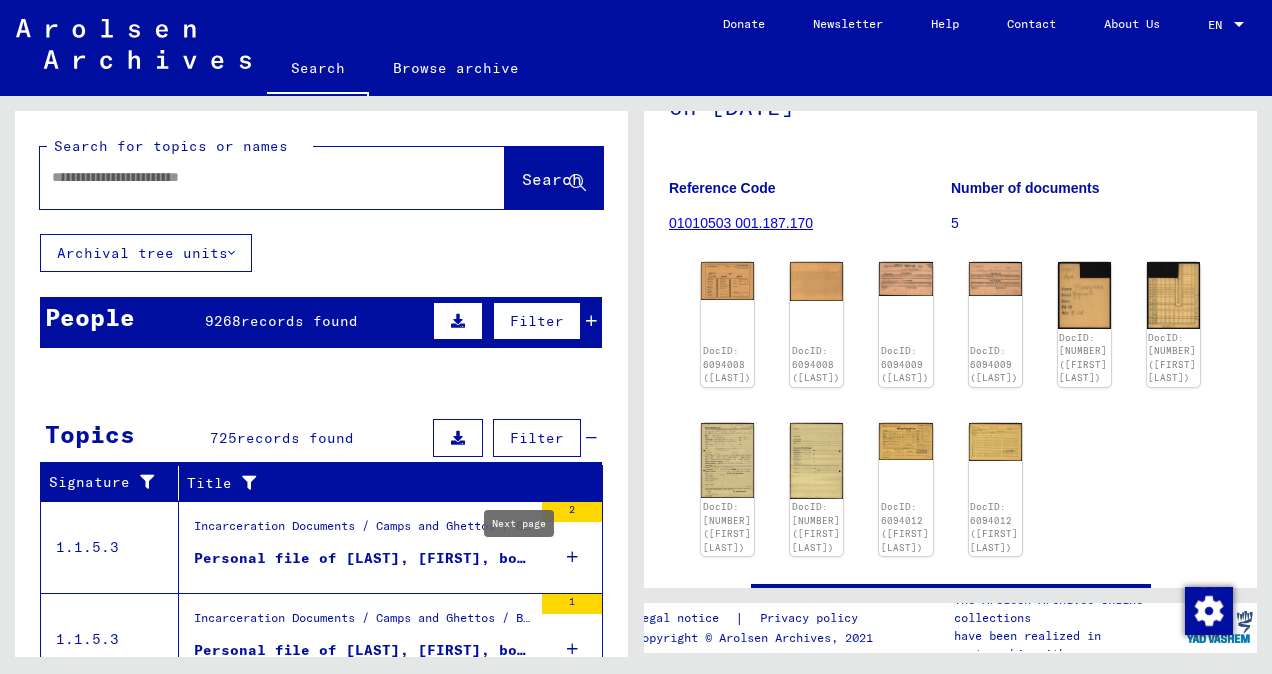 click at bounding box center (254, 177) 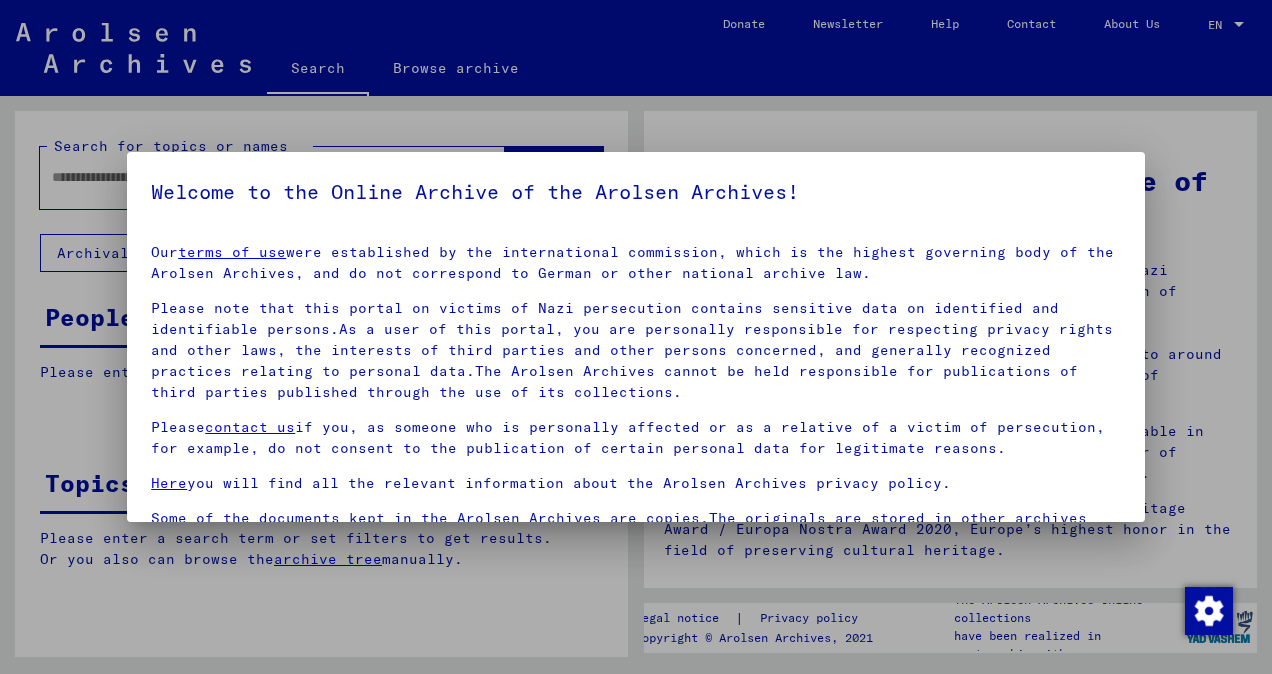 scroll, scrollTop: 0, scrollLeft: 0, axis: both 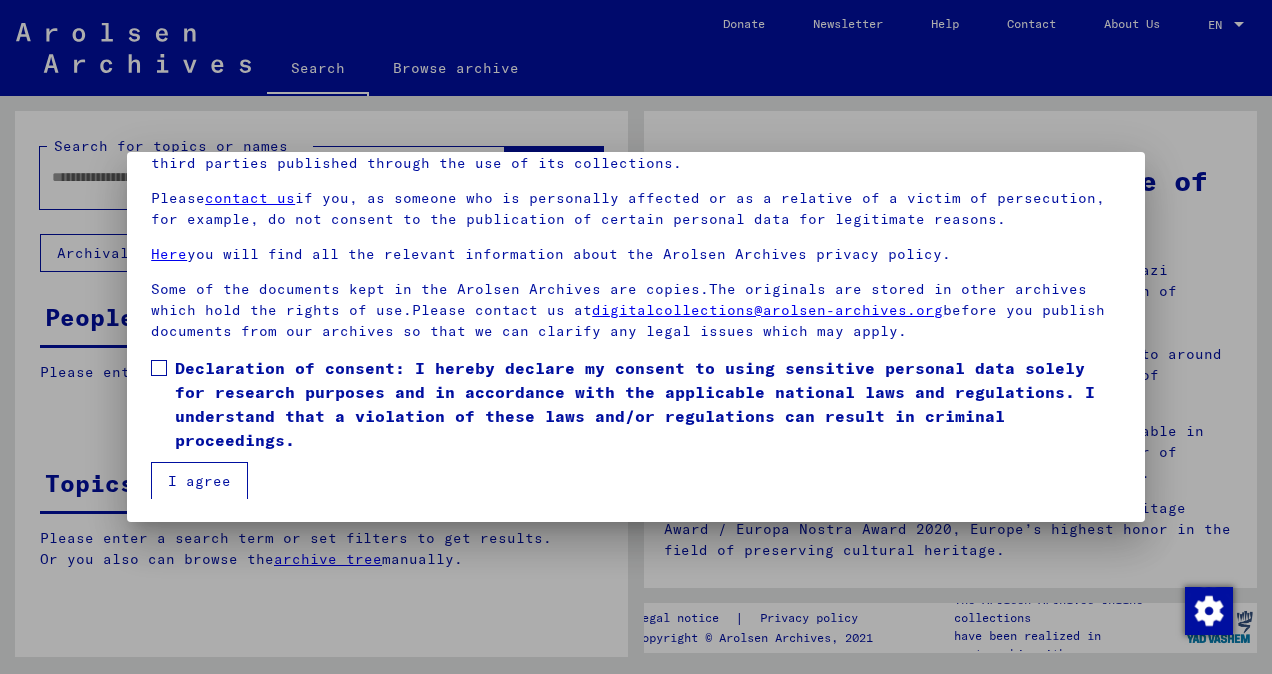 click at bounding box center [159, 368] 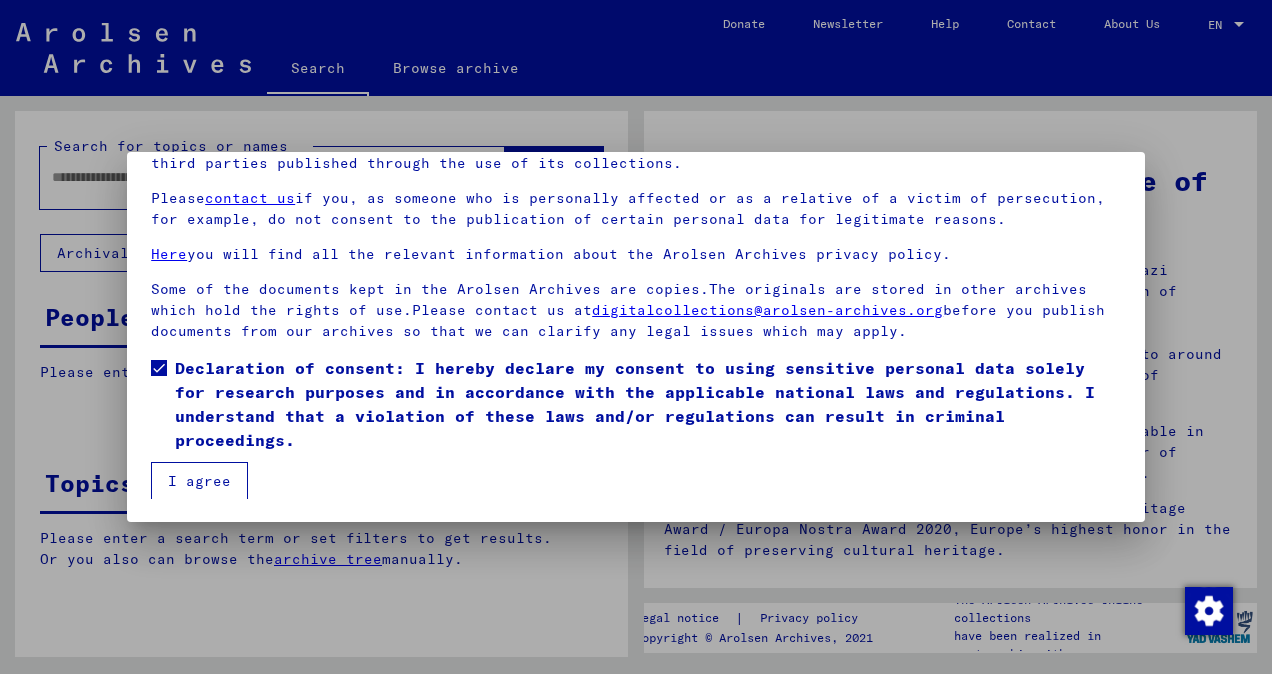 click on "I agree" at bounding box center (199, 481) 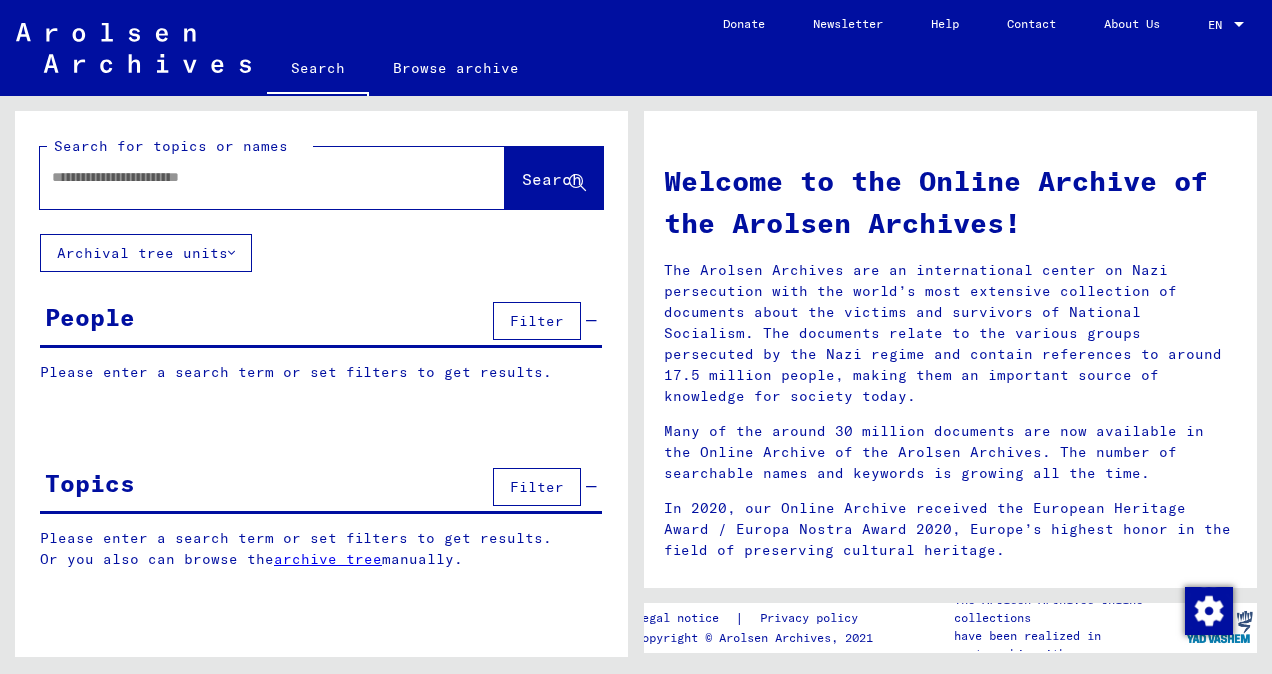 click at bounding box center (248, 177) 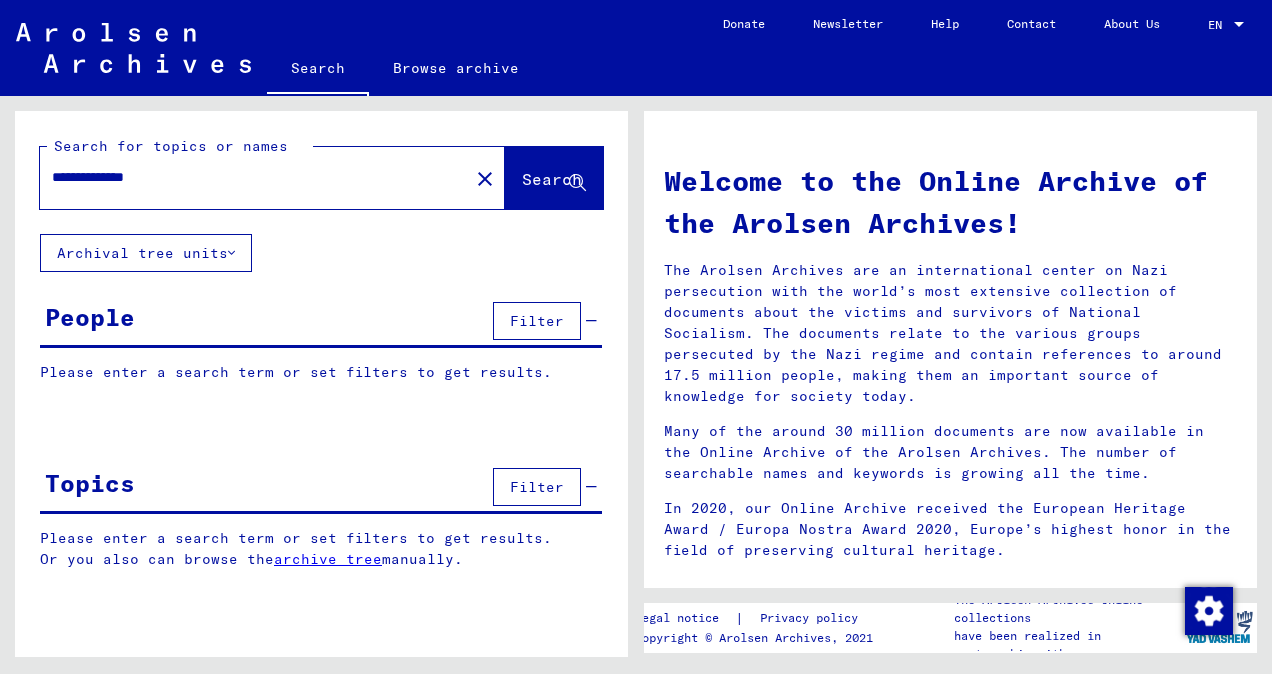 type on "**********" 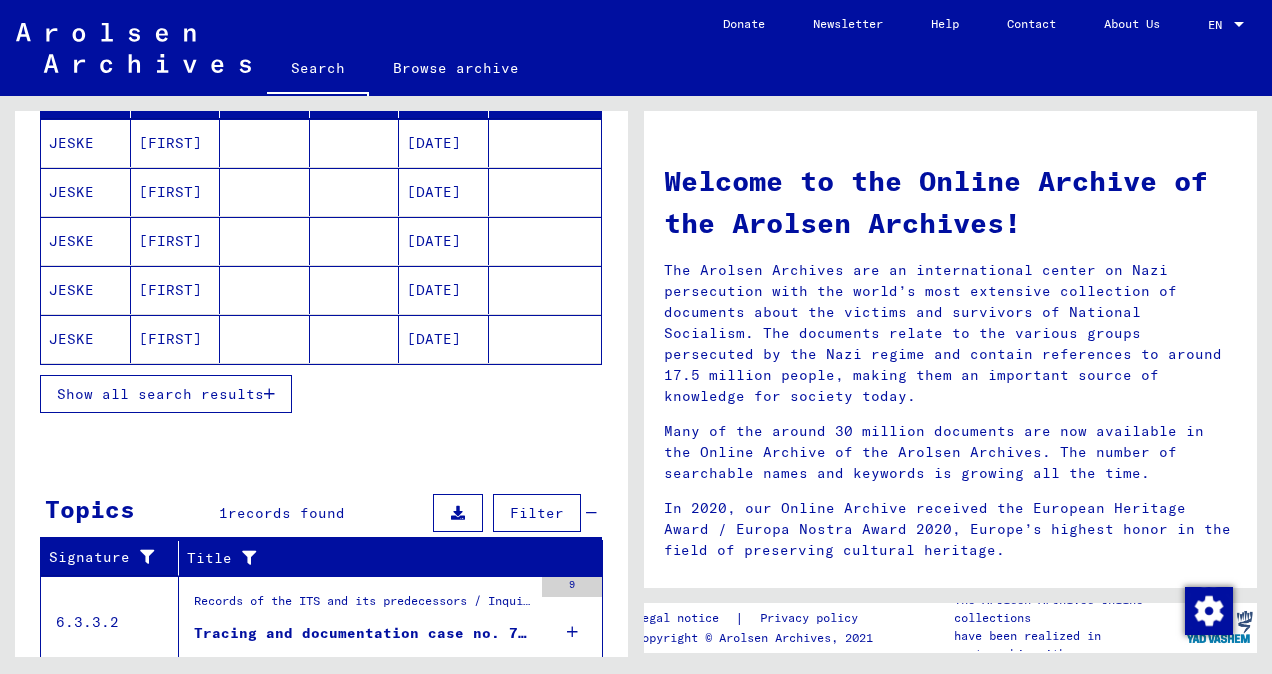 scroll, scrollTop: 290, scrollLeft: 0, axis: vertical 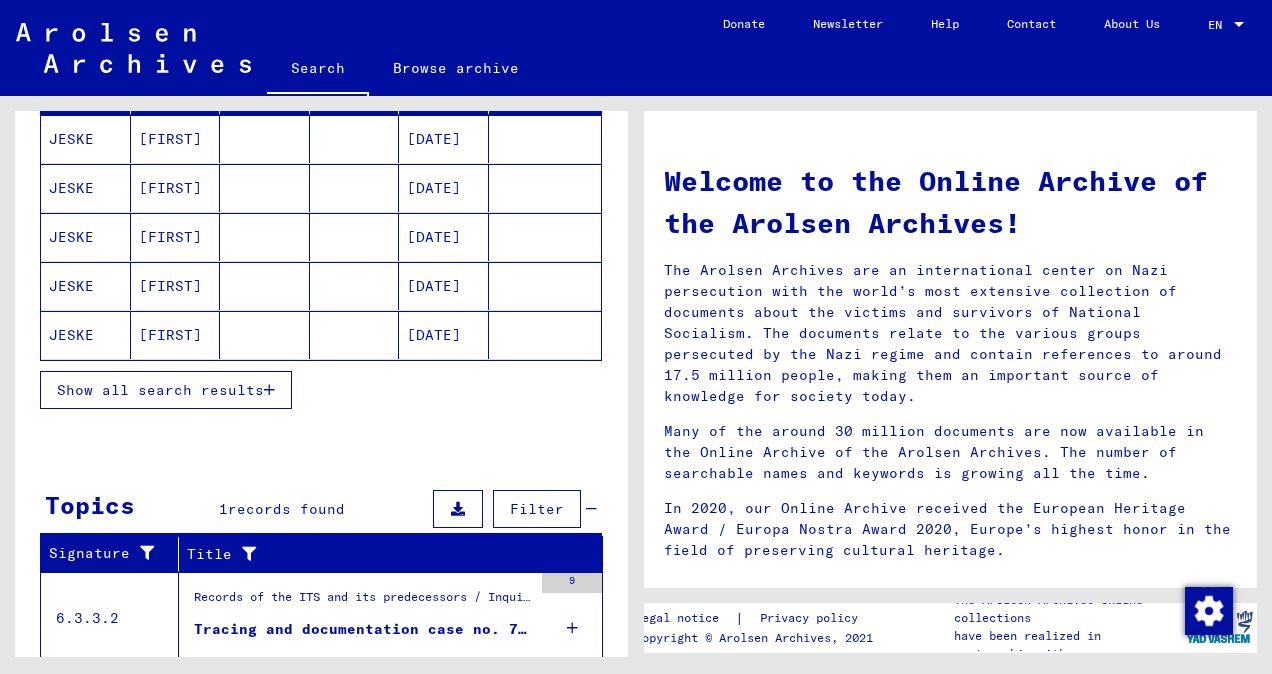 click at bounding box center [269, 390] 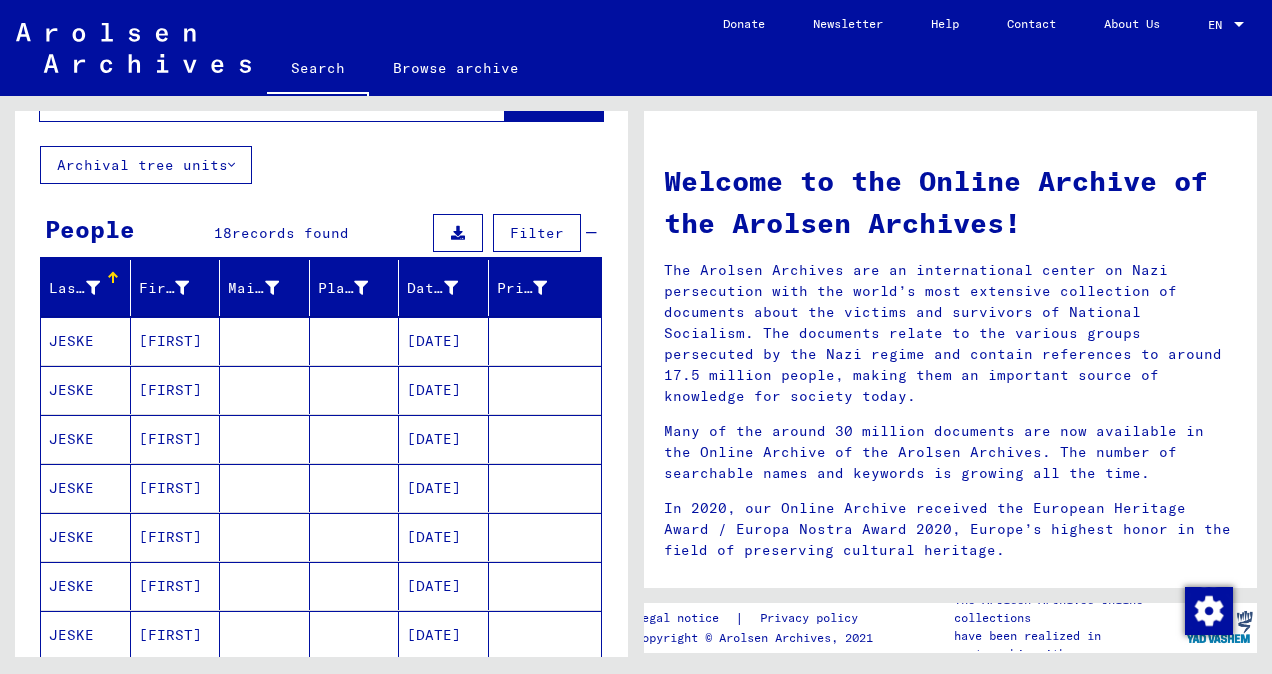 scroll, scrollTop: 89, scrollLeft: 0, axis: vertical 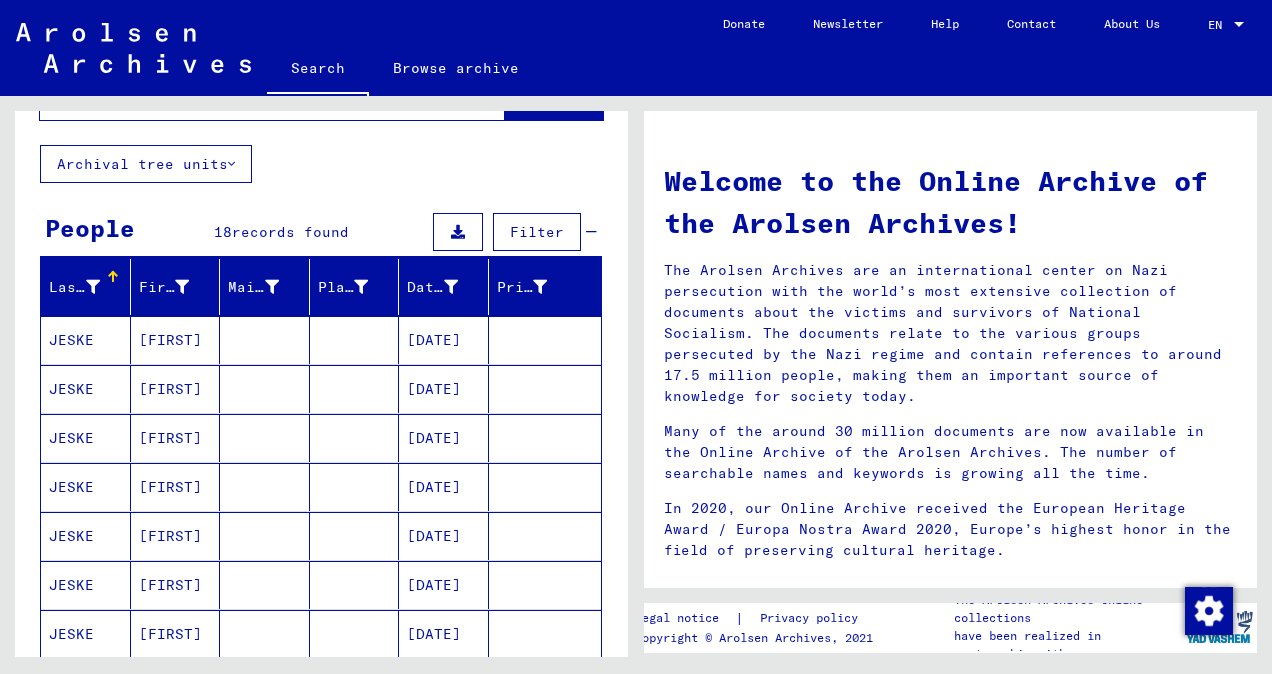 click on "JESKE" at bounding box center [86, 389] 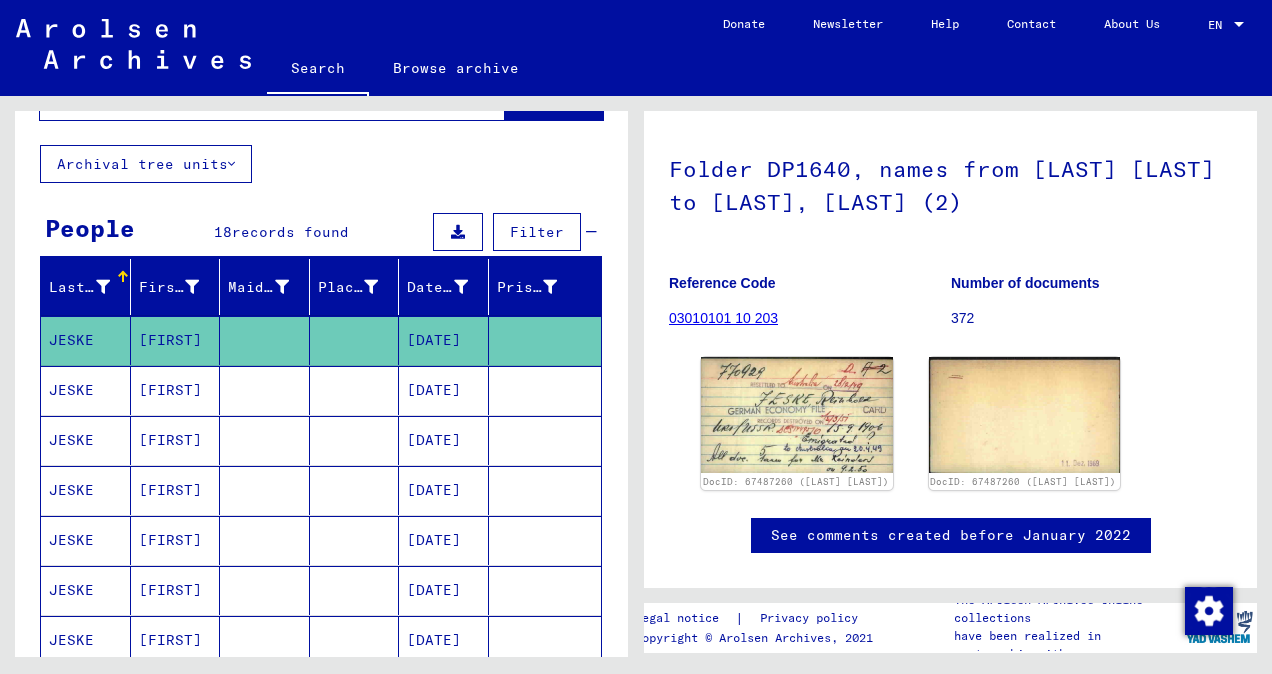 scroll, scrollTop: 126, scrollLeft: 0, axis: vertical 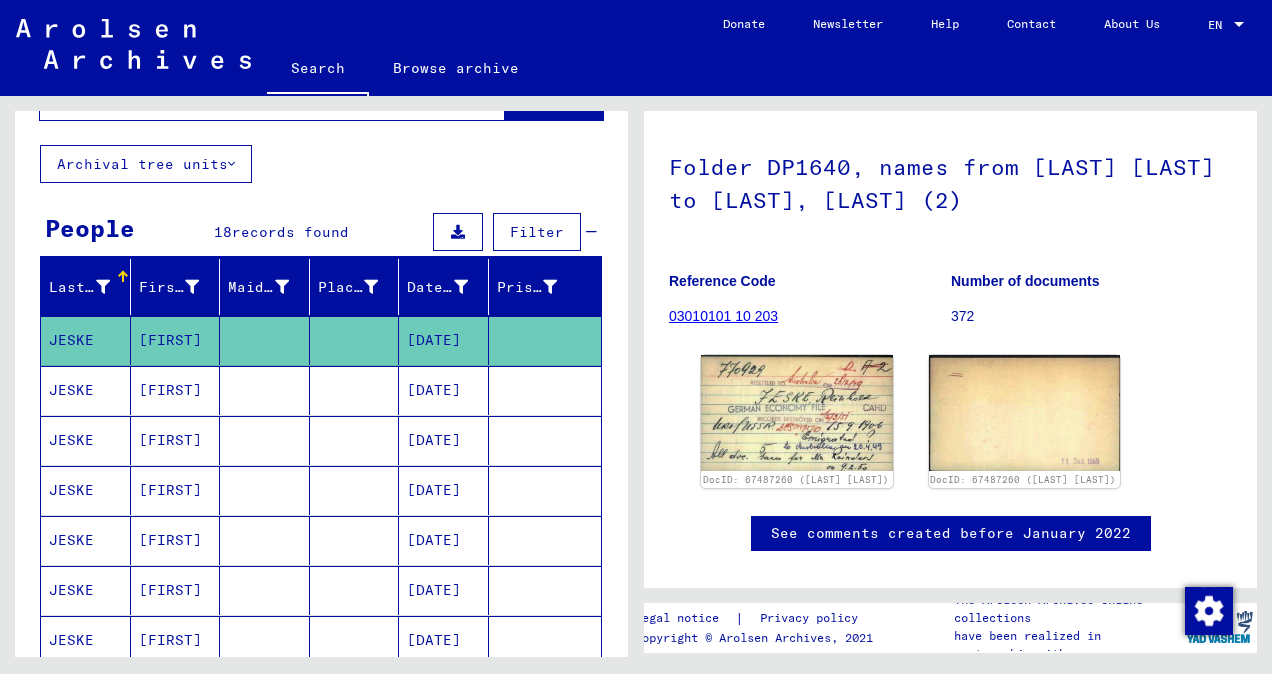 click on "[FIRST]" at bounding box center [176, 440] 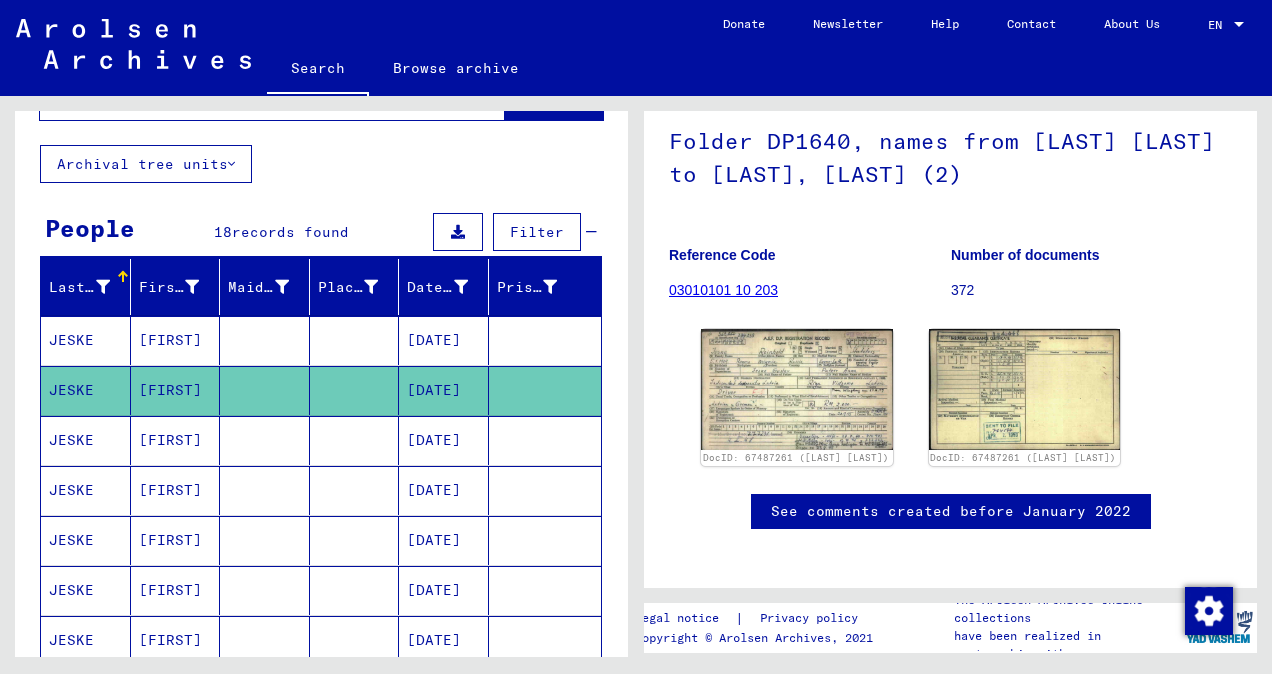 scroll, scrollTop: 168, scrollLeft: 0, axis: vertical 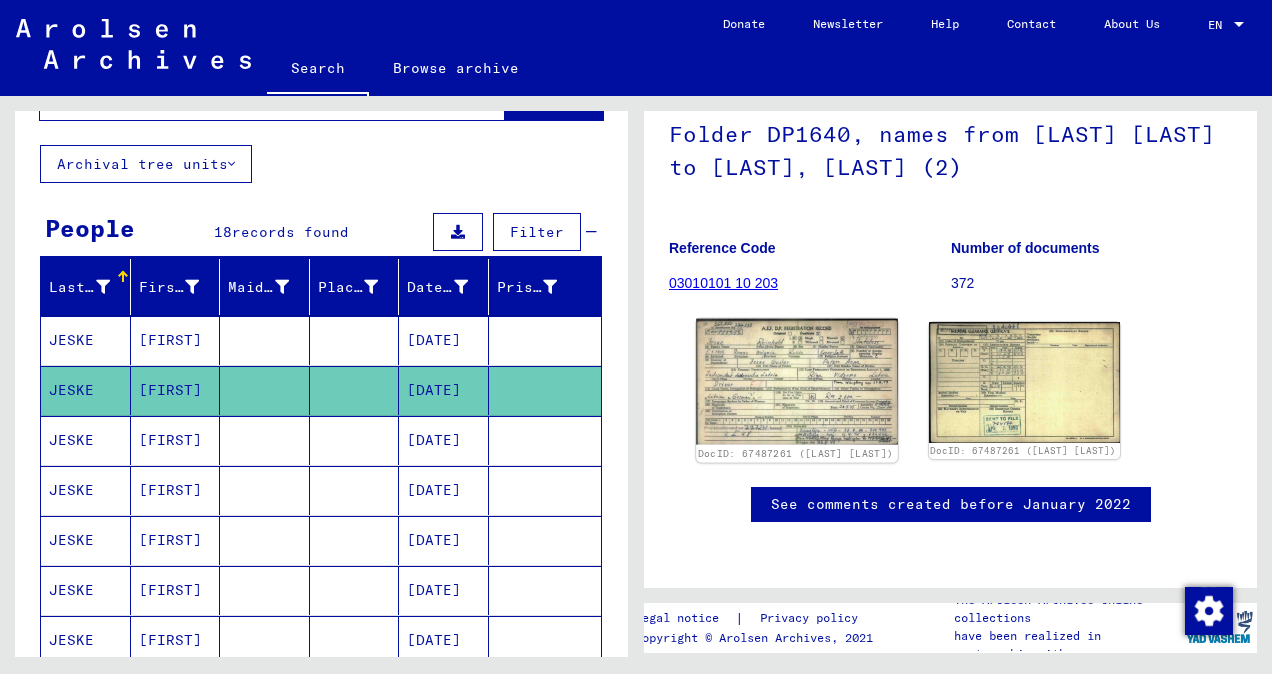 click 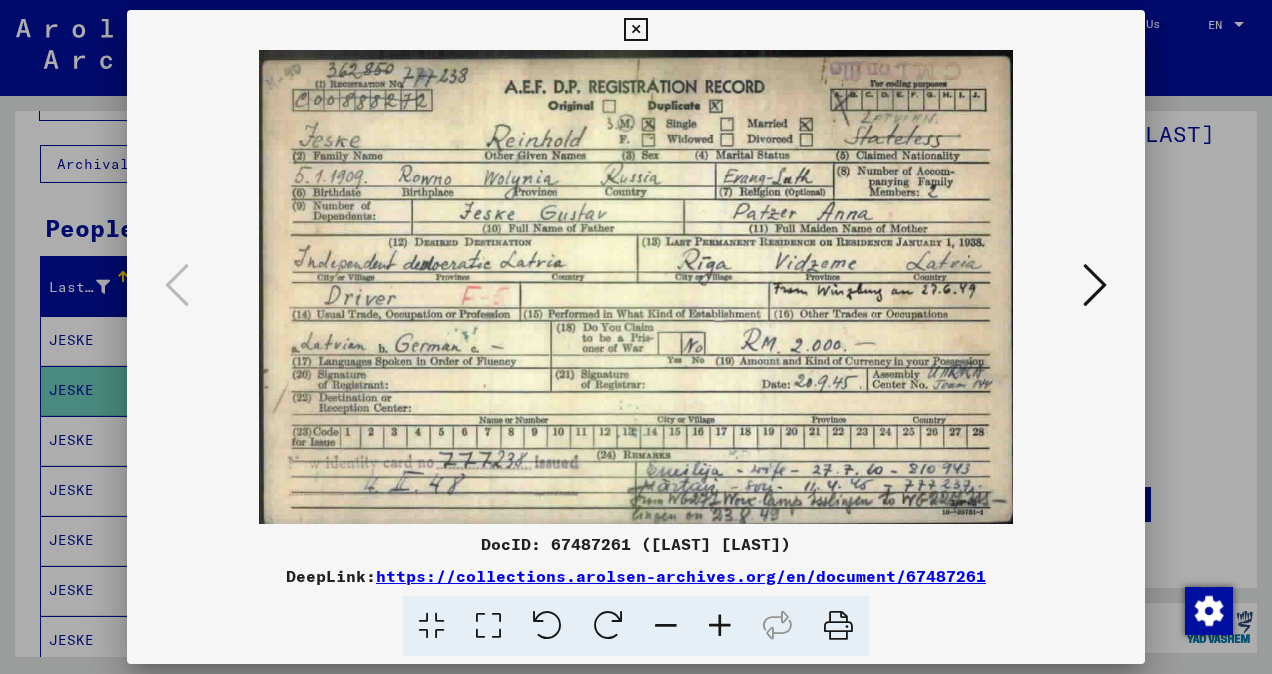 click at bounding box center (635, 30) 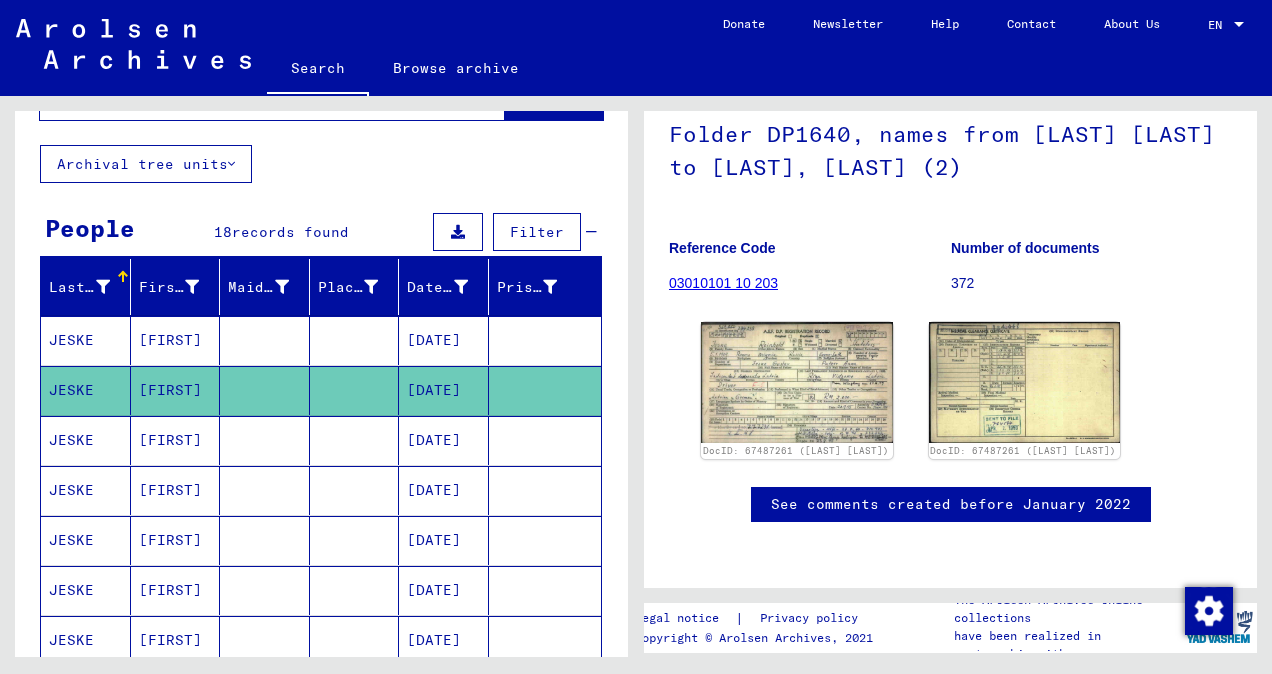 click on "[FIRST]" at bounding box center [176, 490] 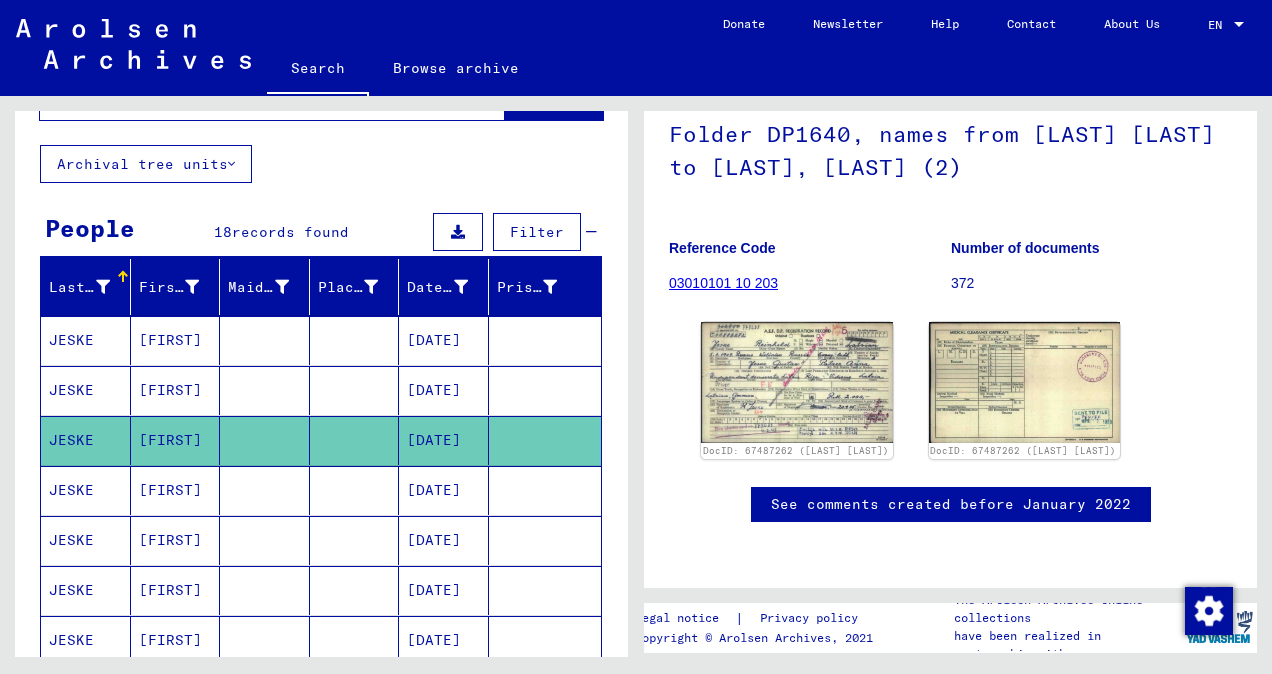 scroll, scrollTop: 178, scrollLeft: 0, axis: vertical 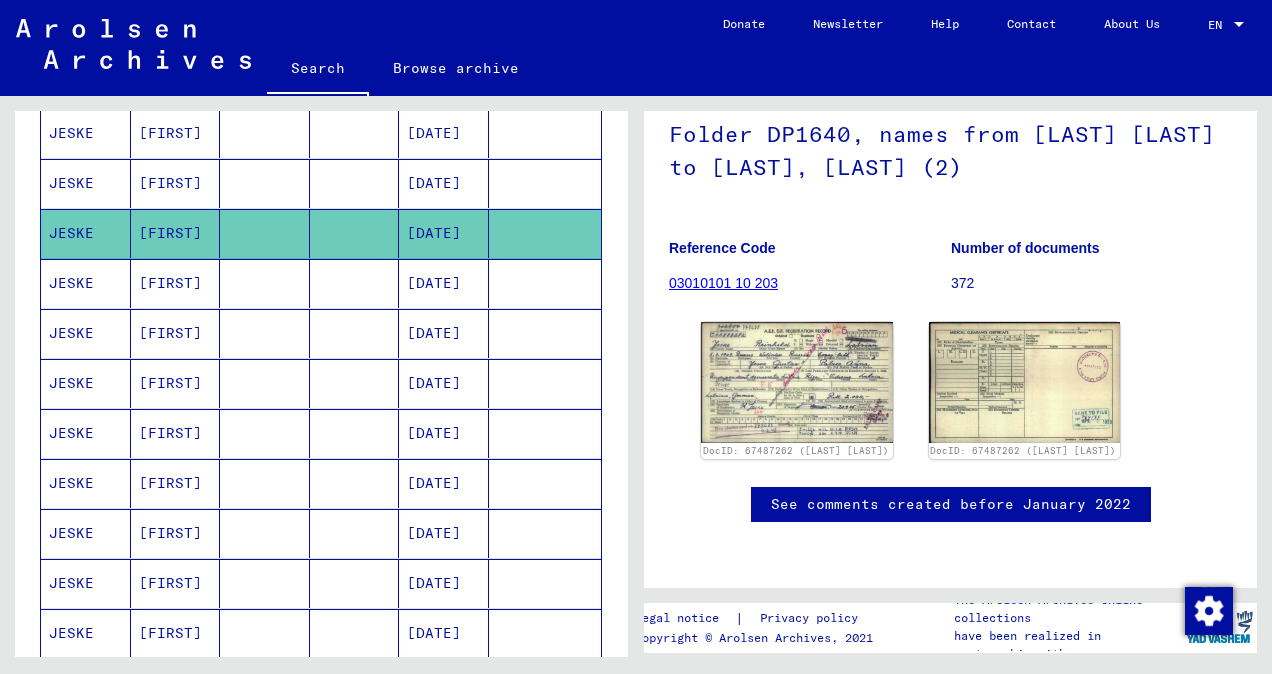 click on "JESKE" at bounding box center (86, 333) 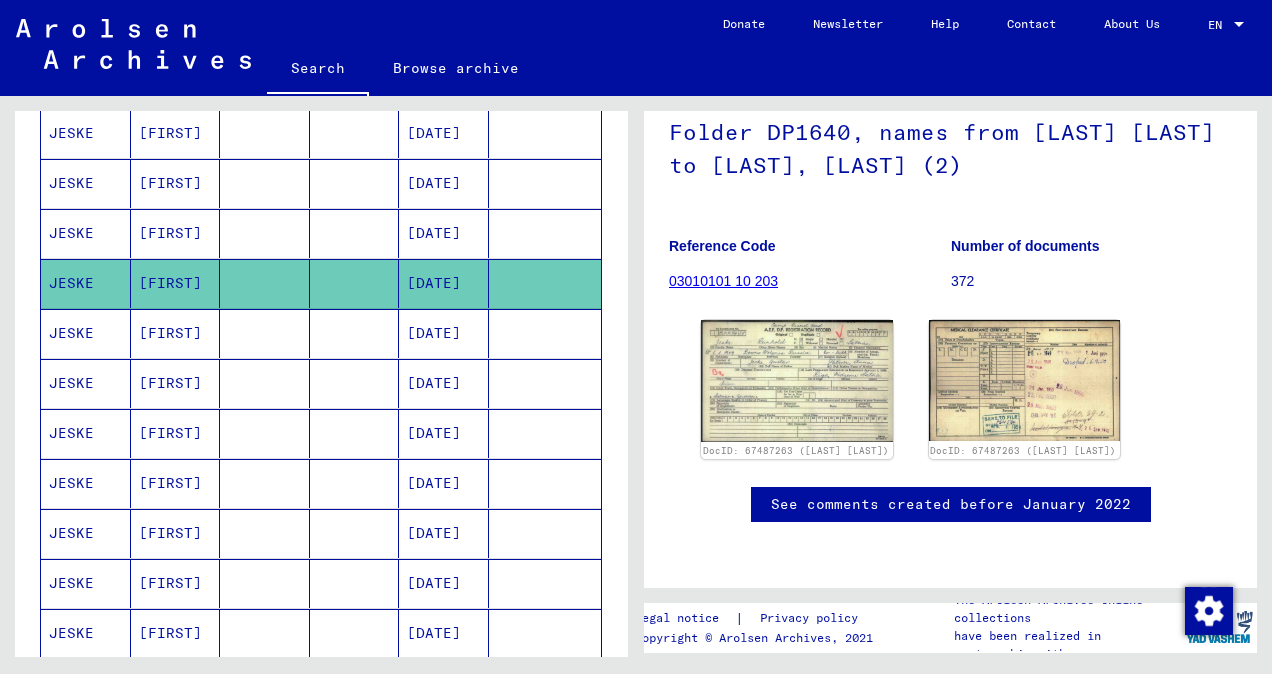 scroll, scrollTop: 198, scrollLeft: 0, axis: vertical 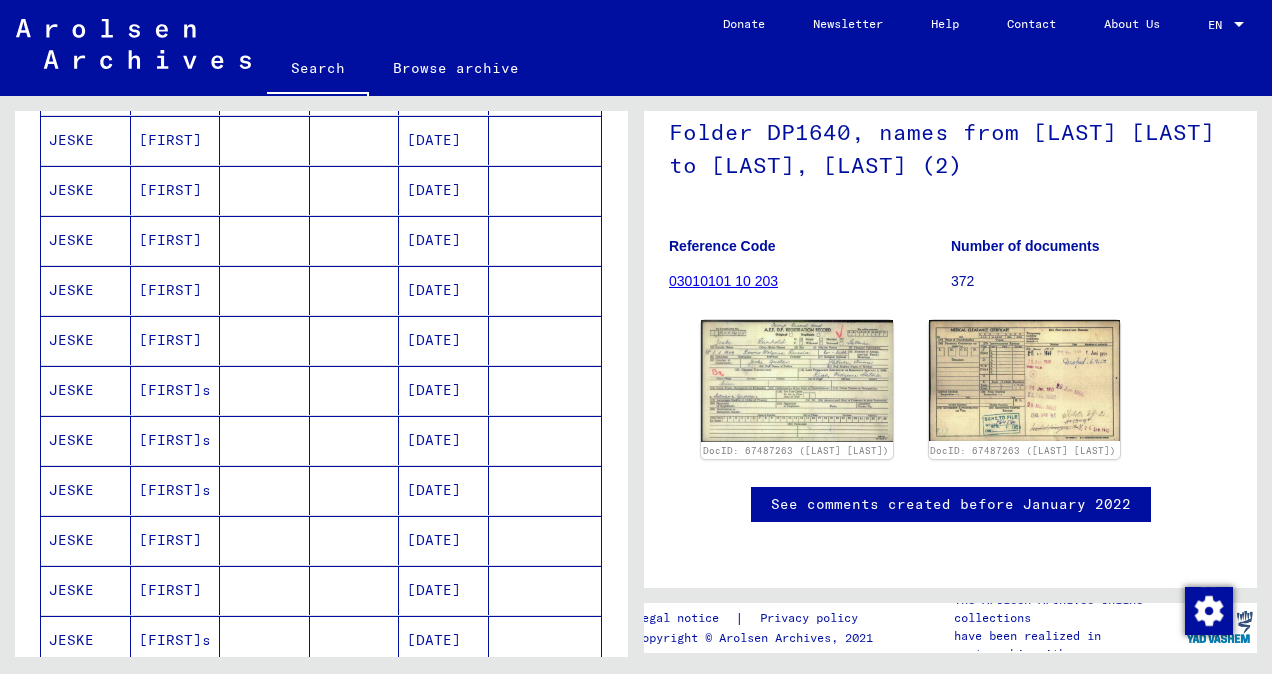 click on "[FIRST]" at bounding box center [176, 390] 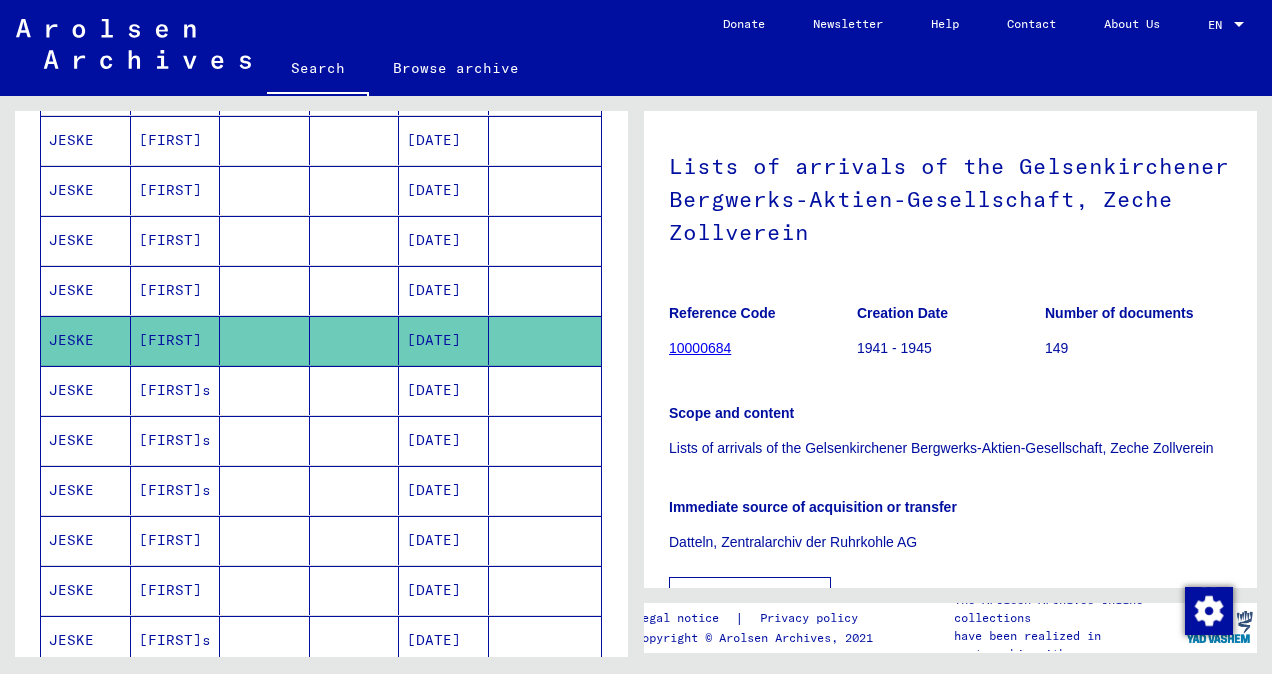scroll, scrollTop: 154, scrollLeft: 0, axis: vertical 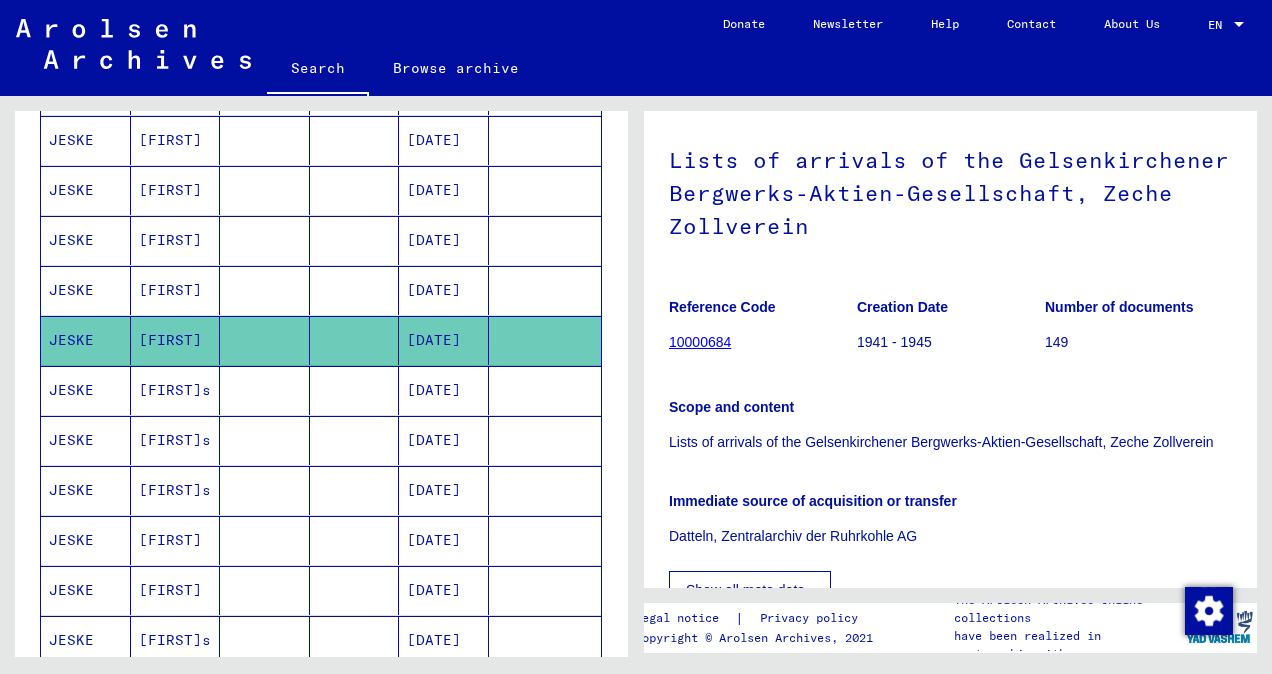 click on "[FIRST]s" at bounding box center (176, 440) 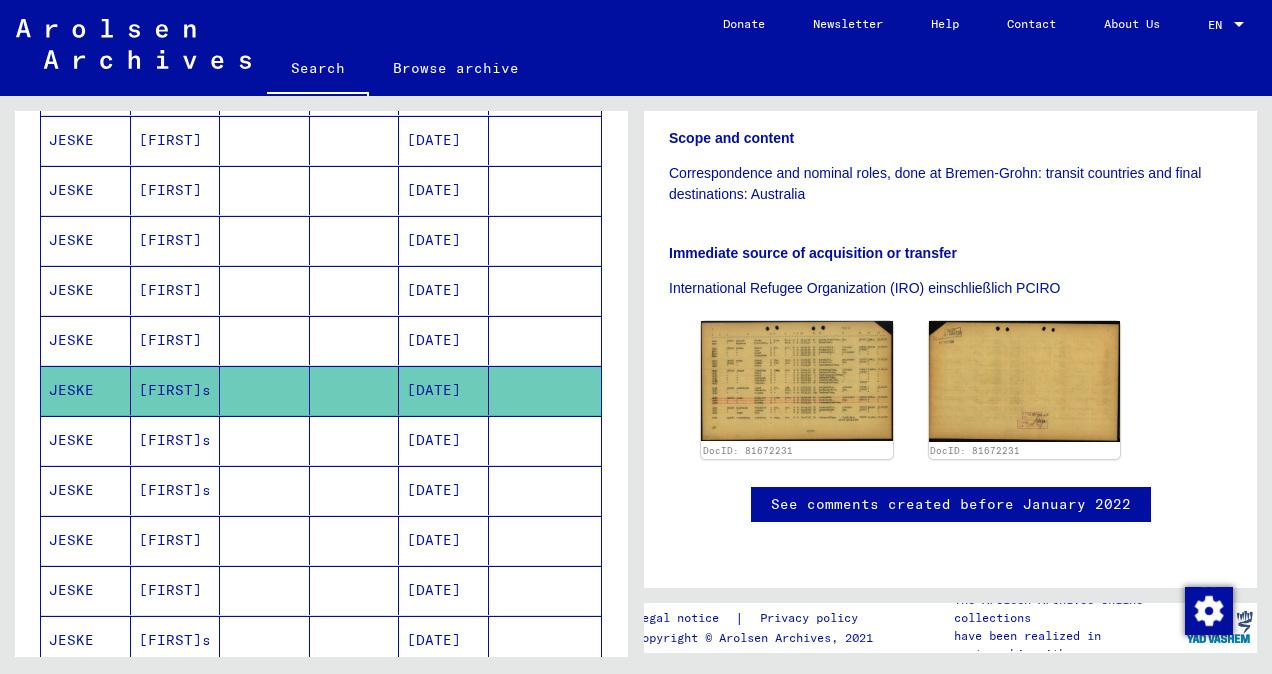 scroll, scrollTop: 431, scrollLeft: 0, axis: vertical 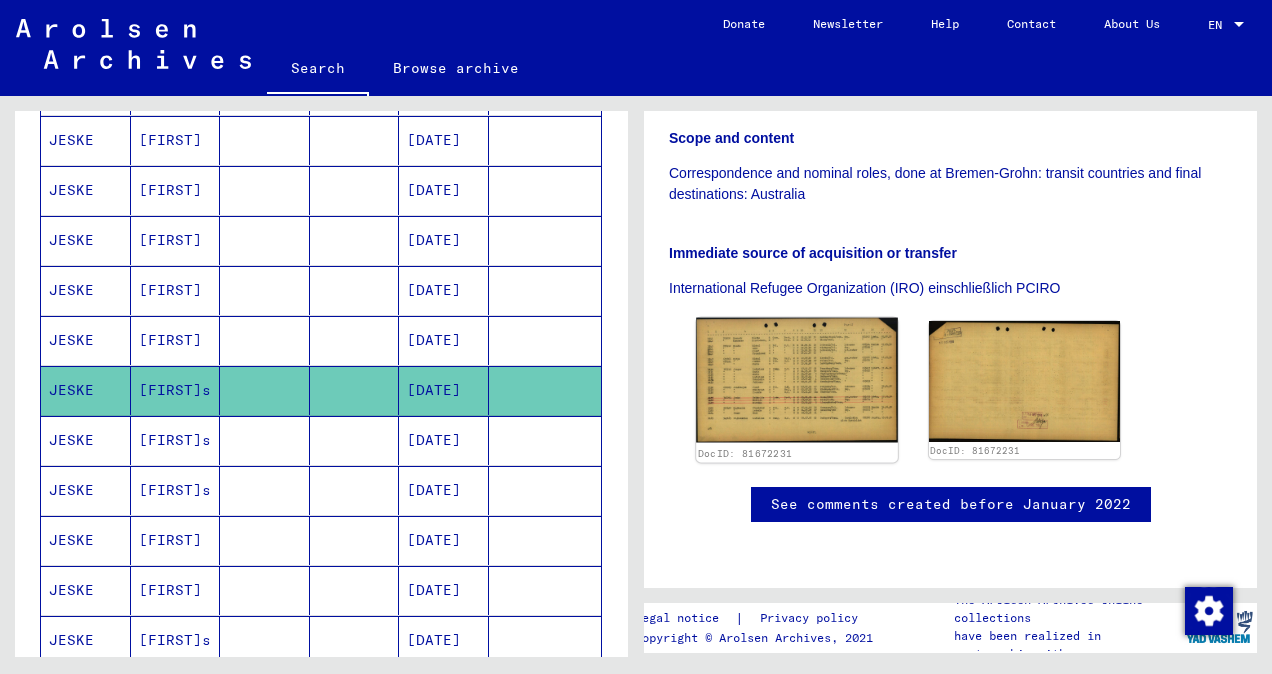 click 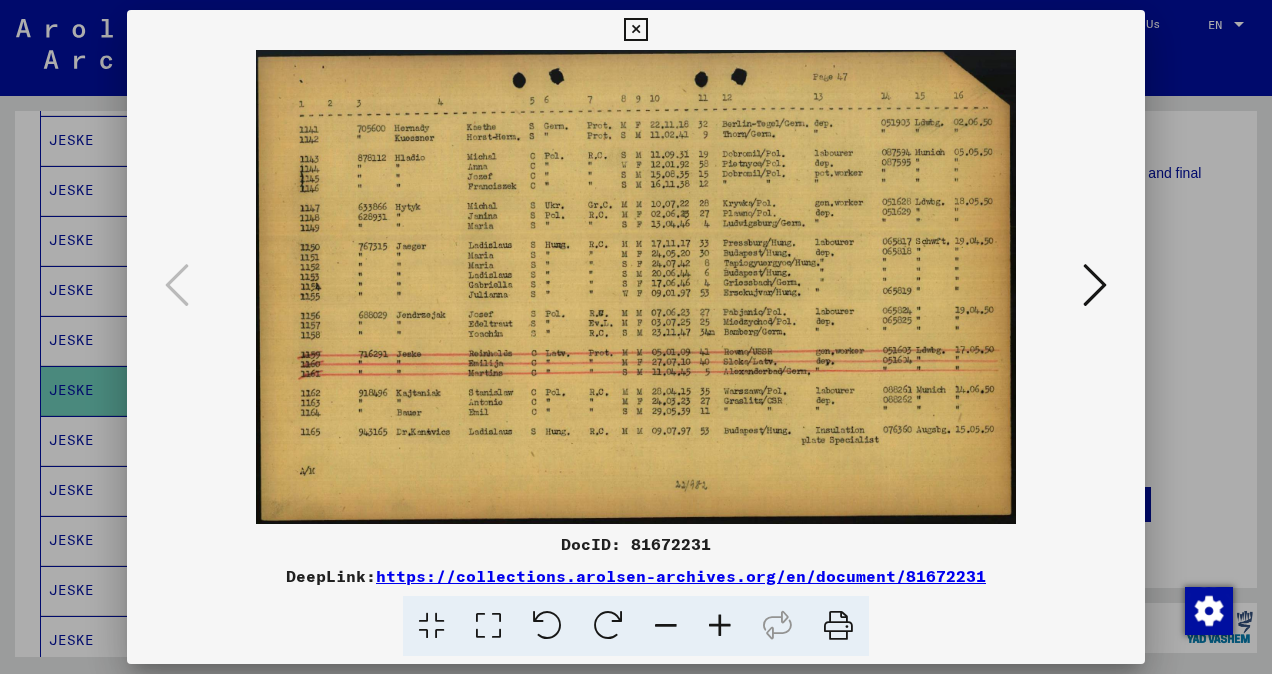 click at bounding box center [635, 30] 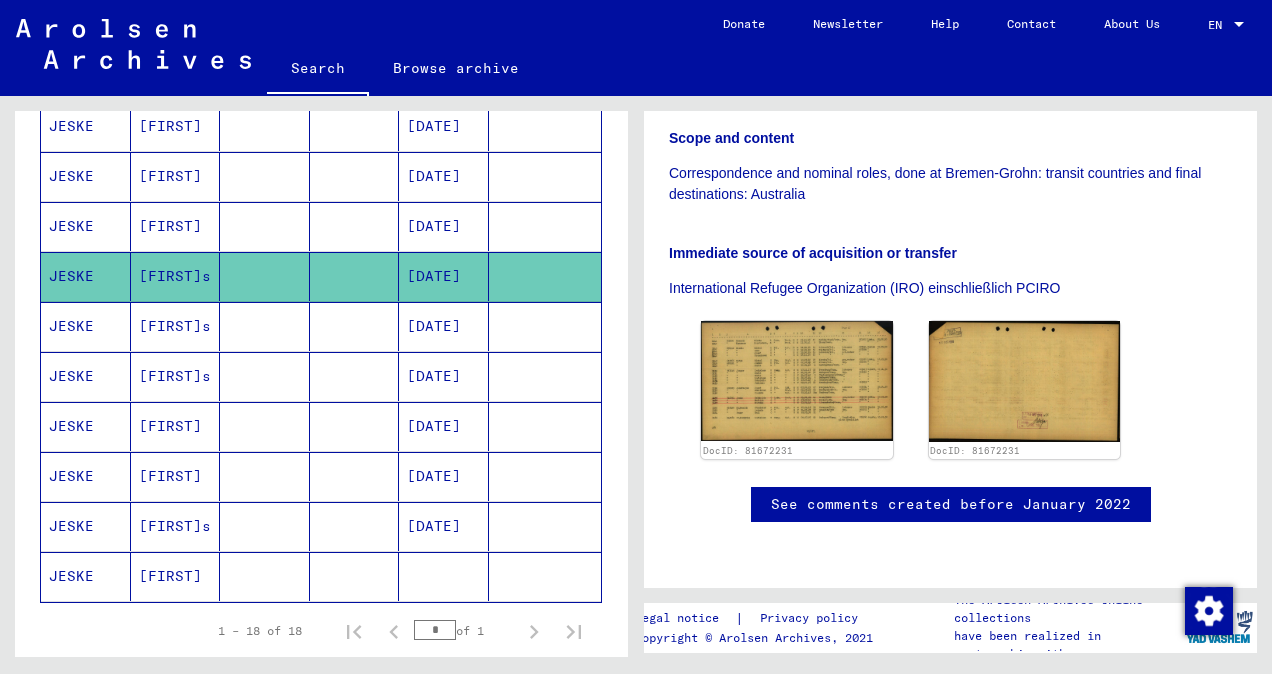 scroll, scrollTop: 716, scrollLeft: 0, axis: vertical 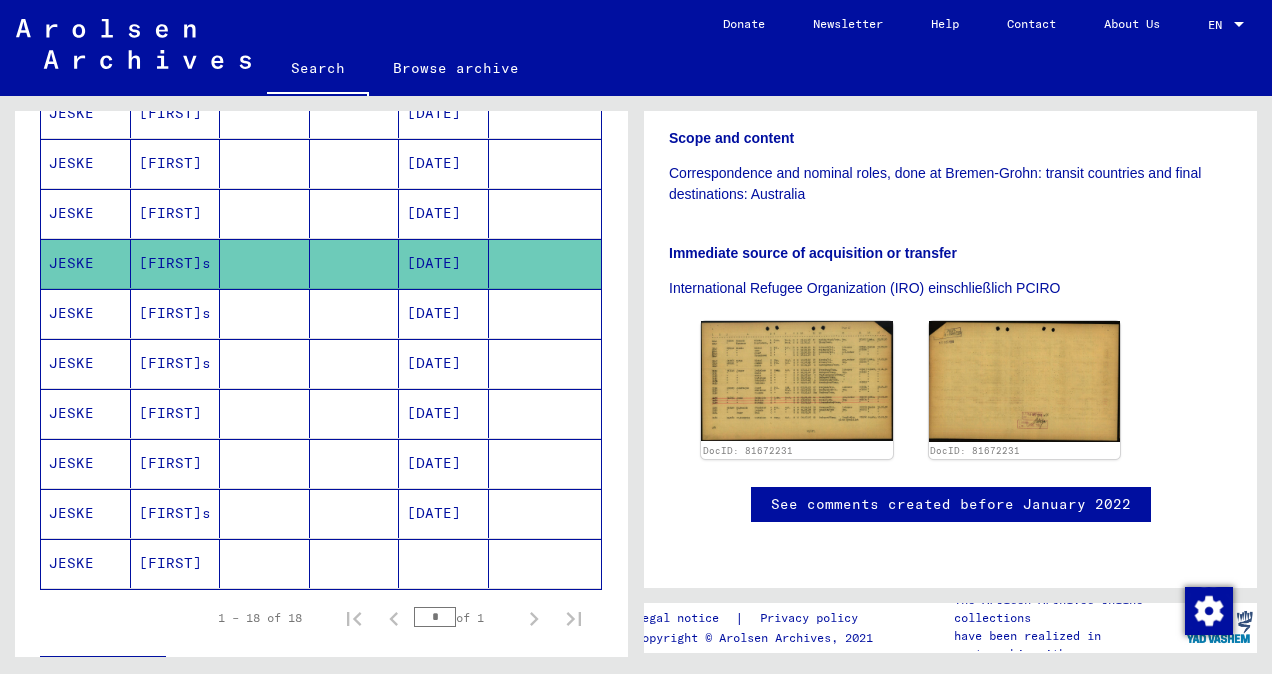 click on "[FIRST]" at bounding box center (176, 463) 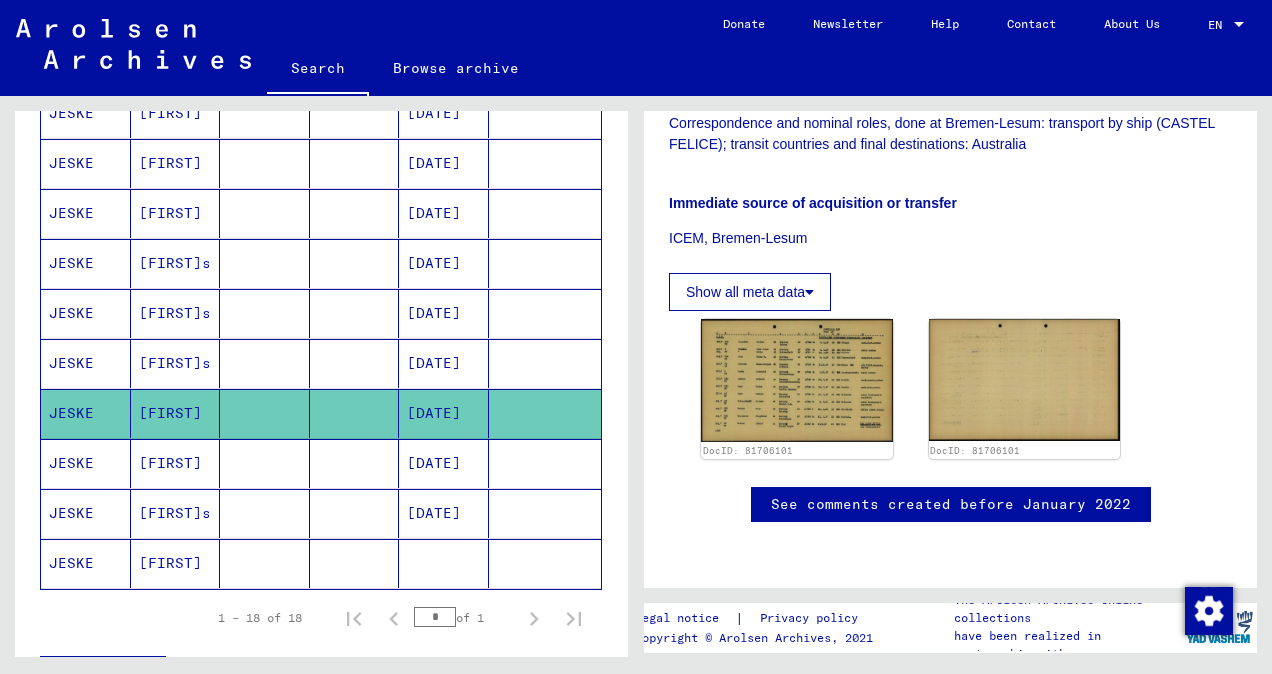 scroll, scrollTop: 532, scrollLeft: 0, axis: vertical 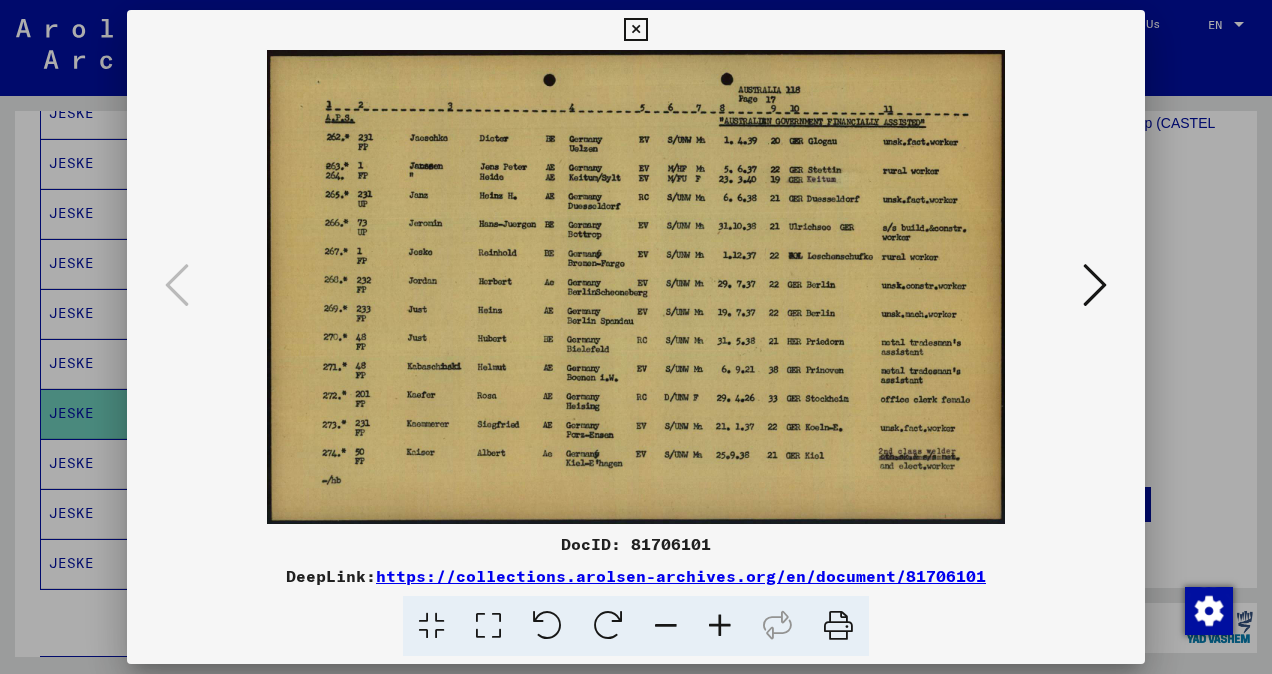 click at bounding box center (1095, 286) 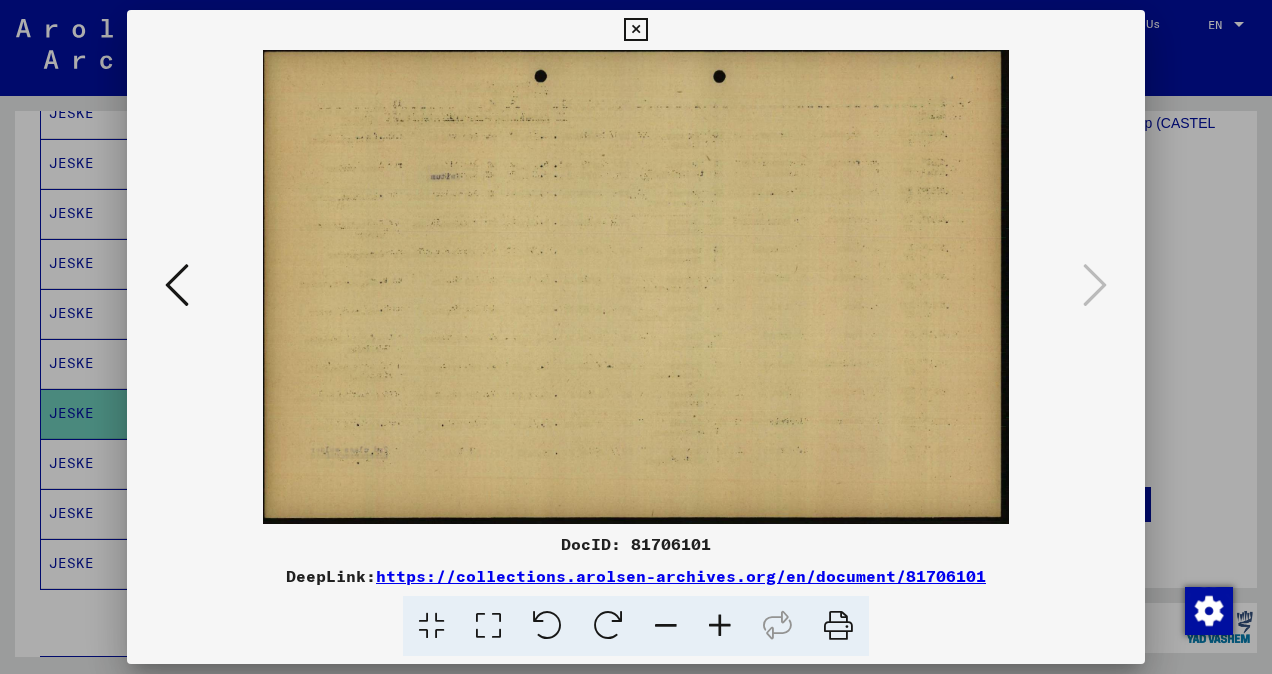 click at bounding box center (635, 30) 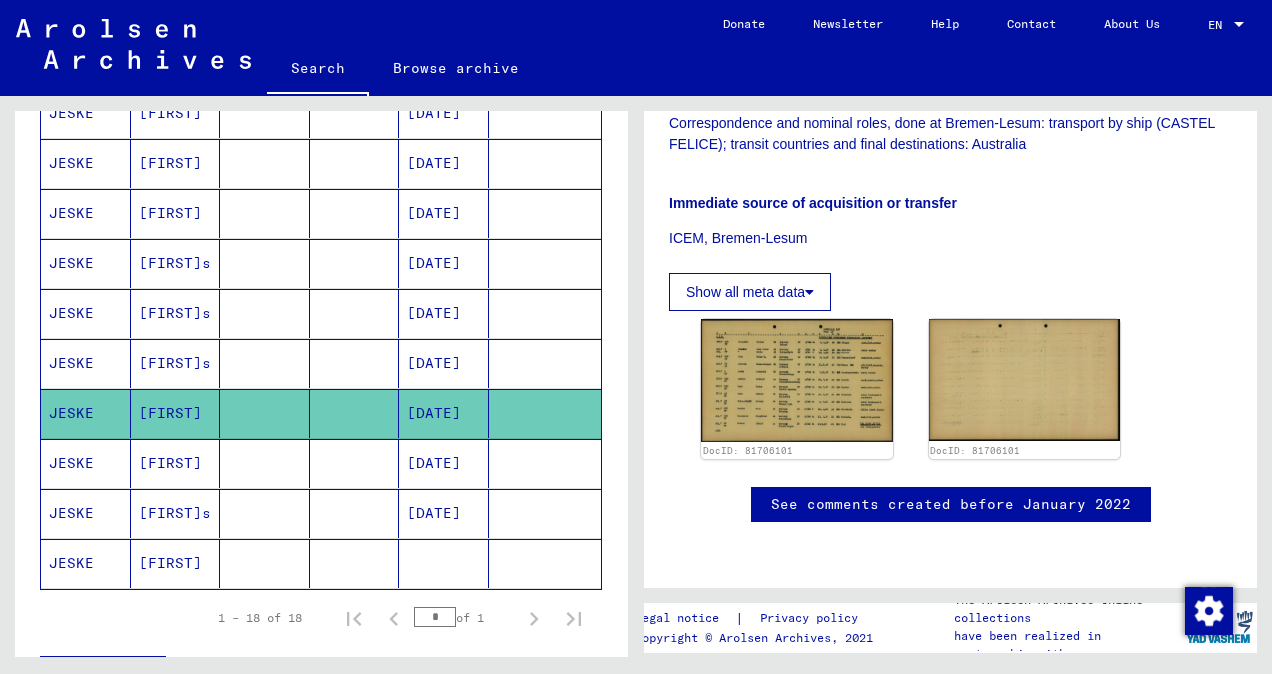 click on "[FIRST]" at bounding box center [176, 513] 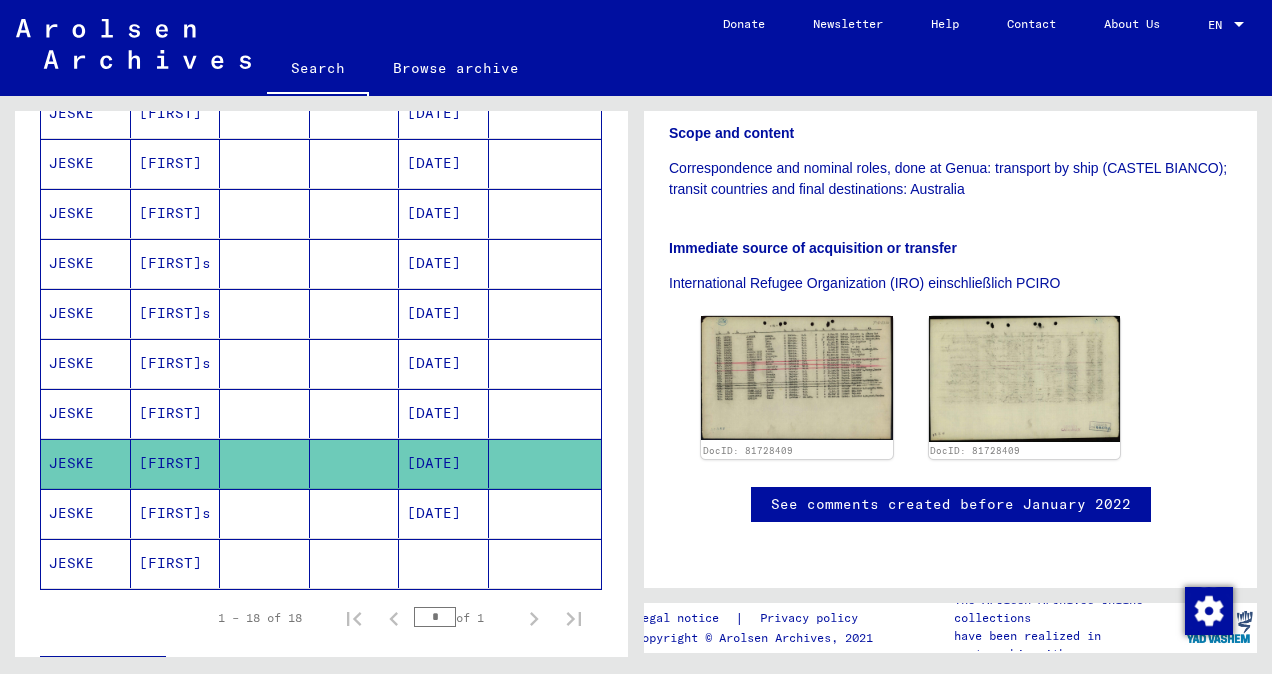 scroll, scrollTop: 462, scrollLeft: 0, axis: vertical 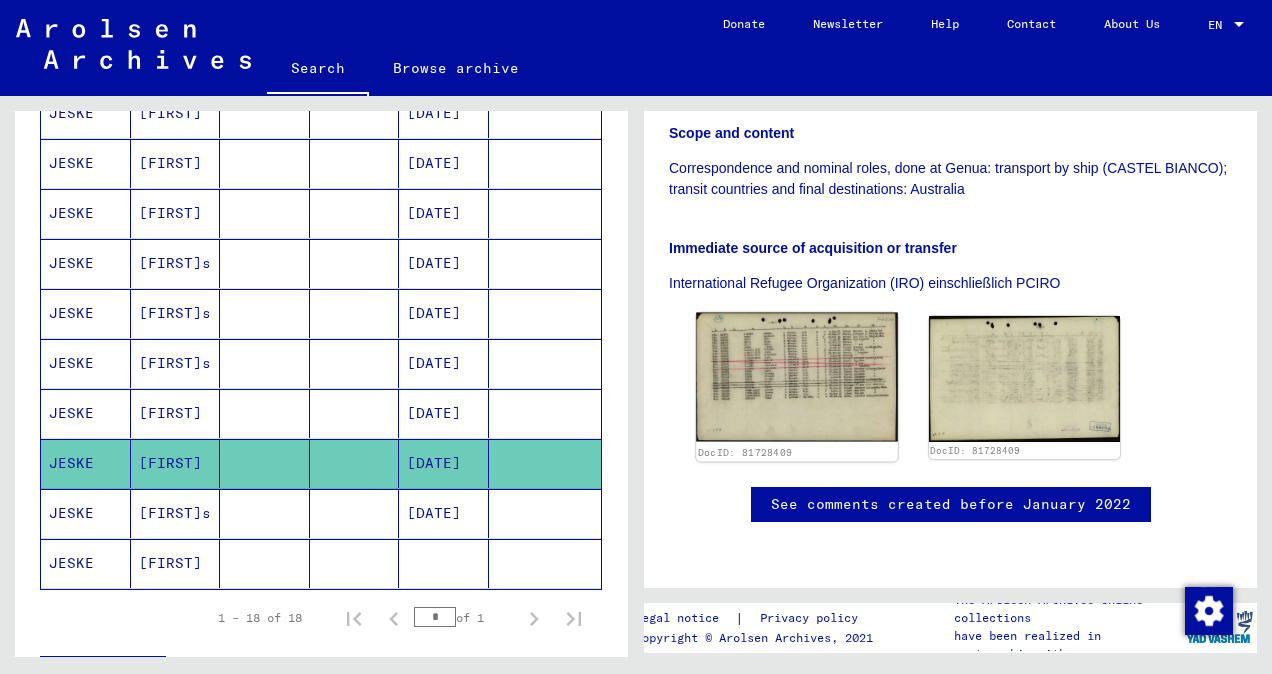 click 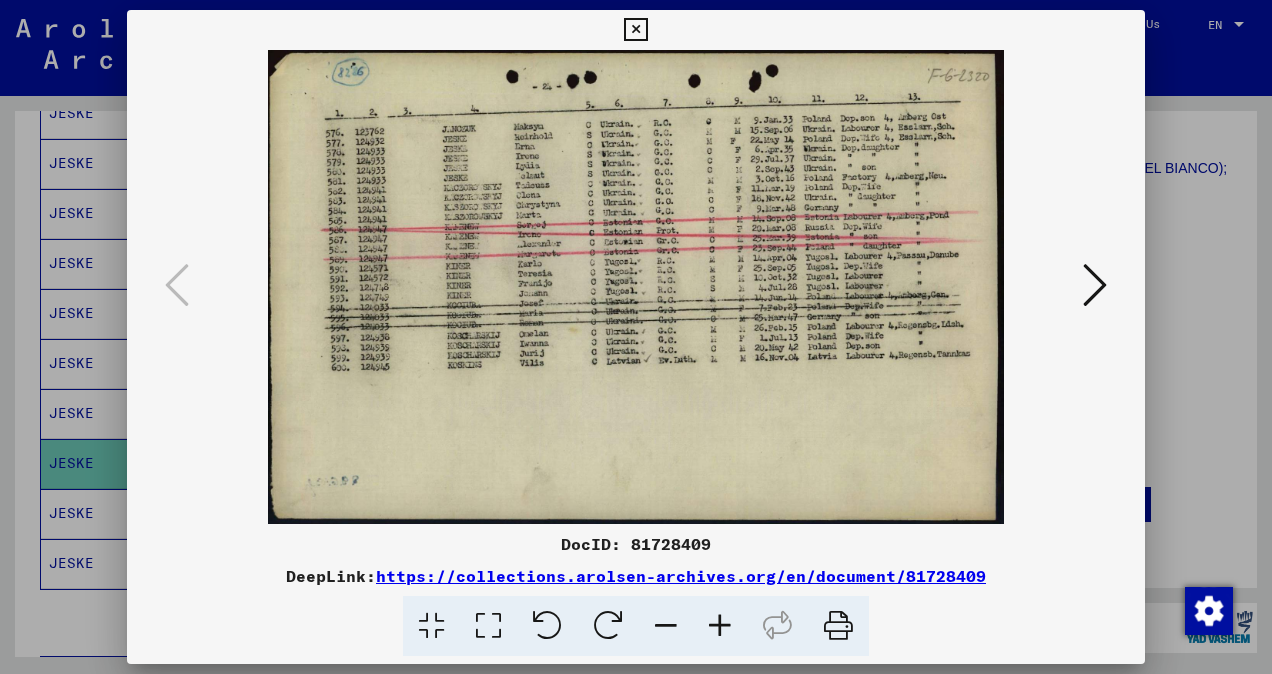 click at bounding box center [635, 30] 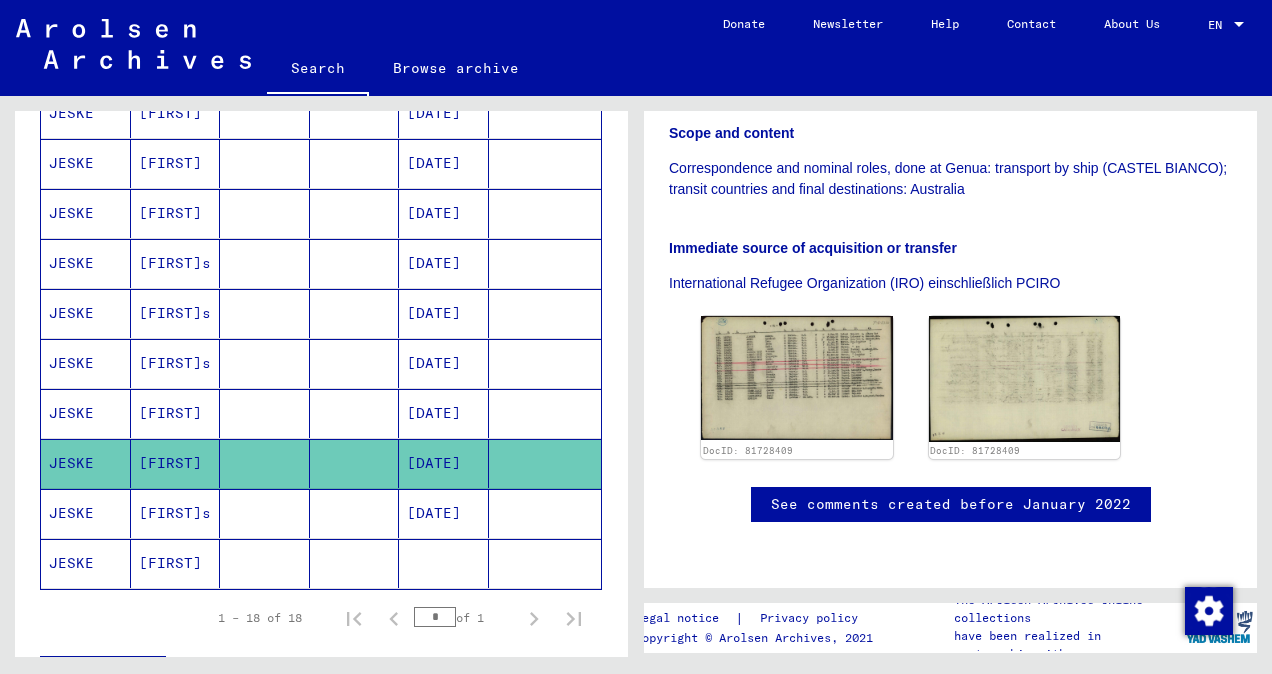 click on "Reinhold" 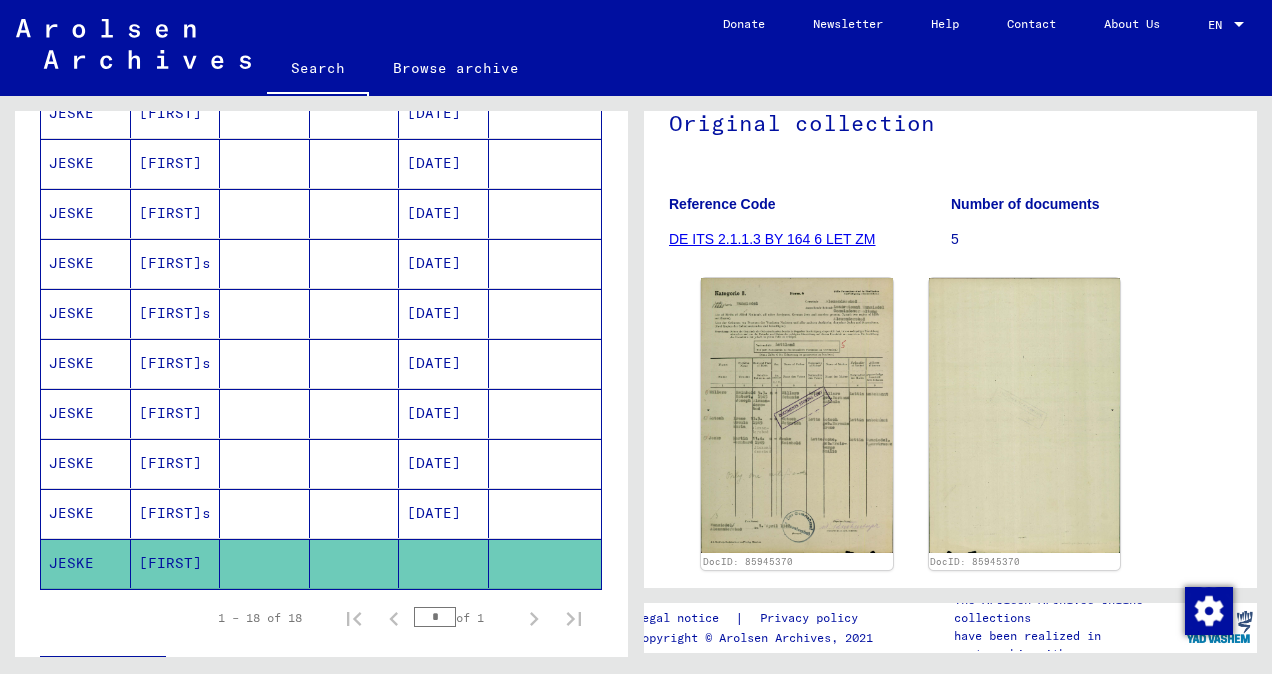 scroll, scrollTop: 259, scrollLeft: 0, axis: vertical 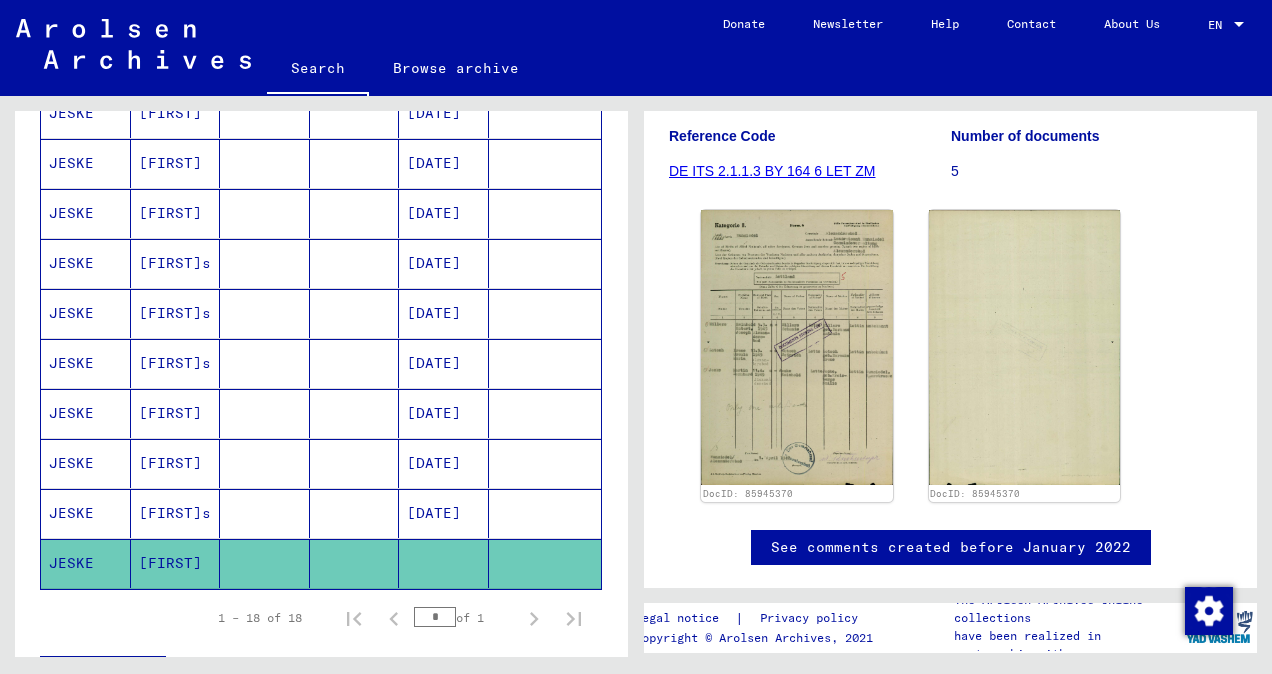 click 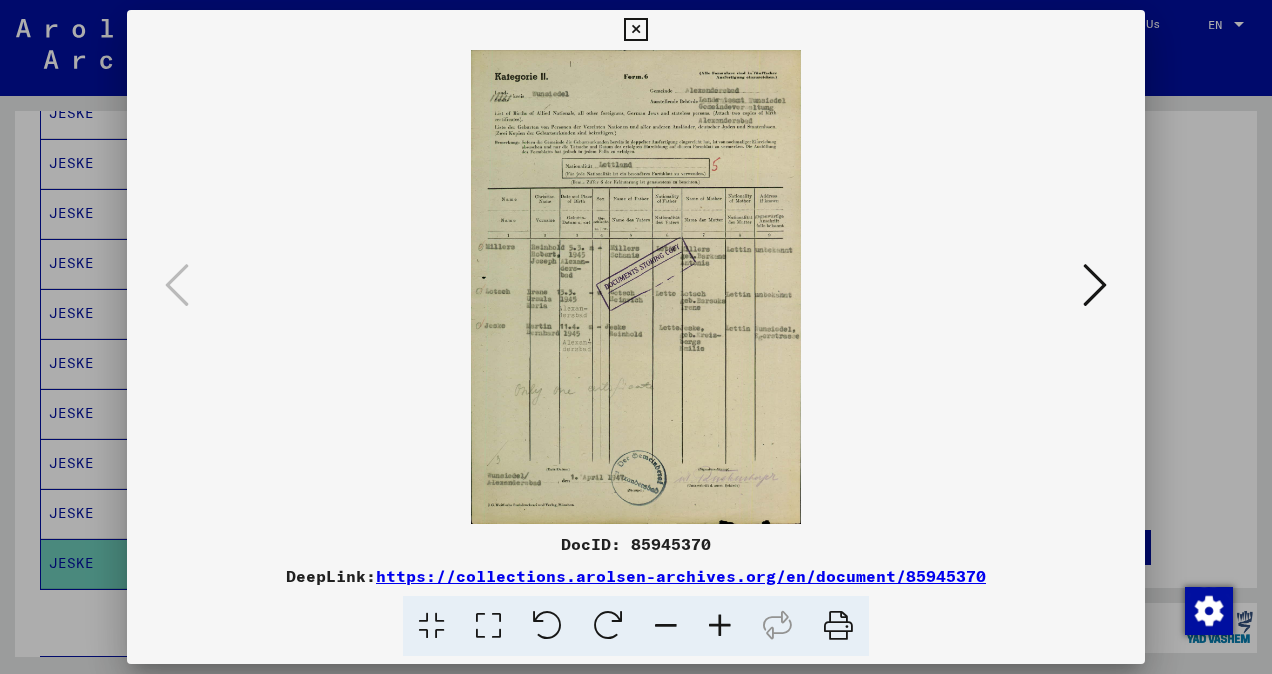 click at bounding box center [635, 30] 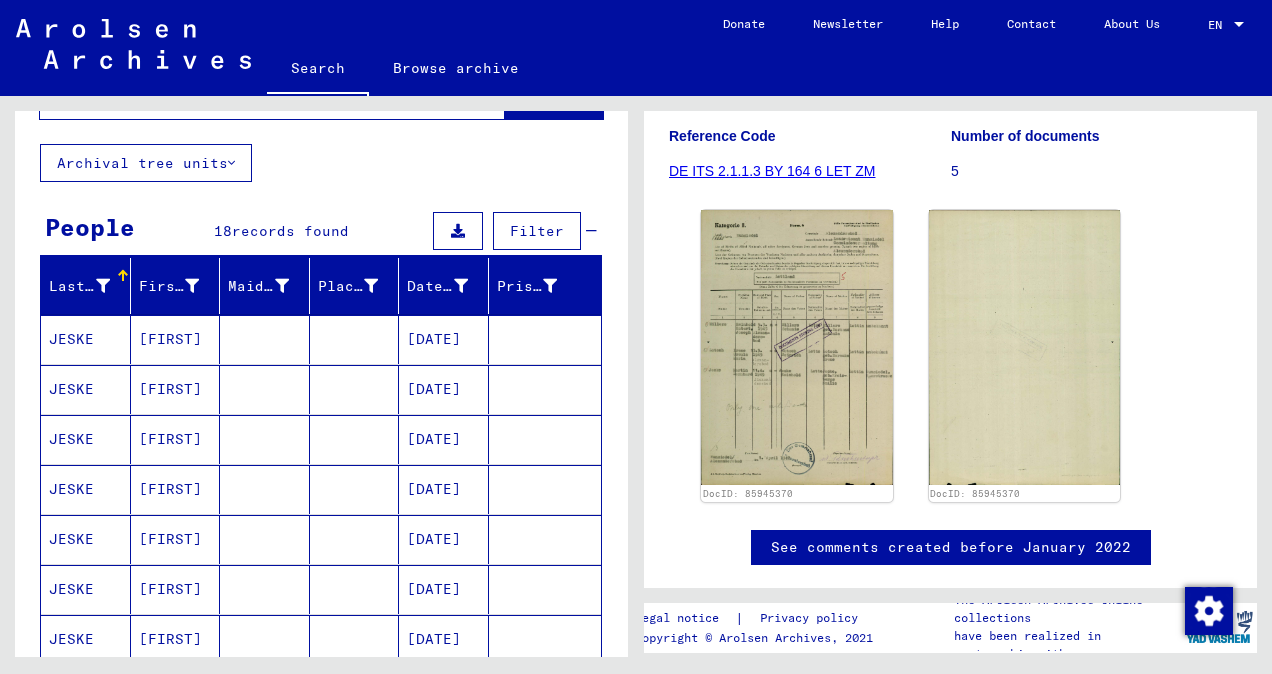 scroll, scrollTop: 86, scrollLeft: 0, axis: vertical 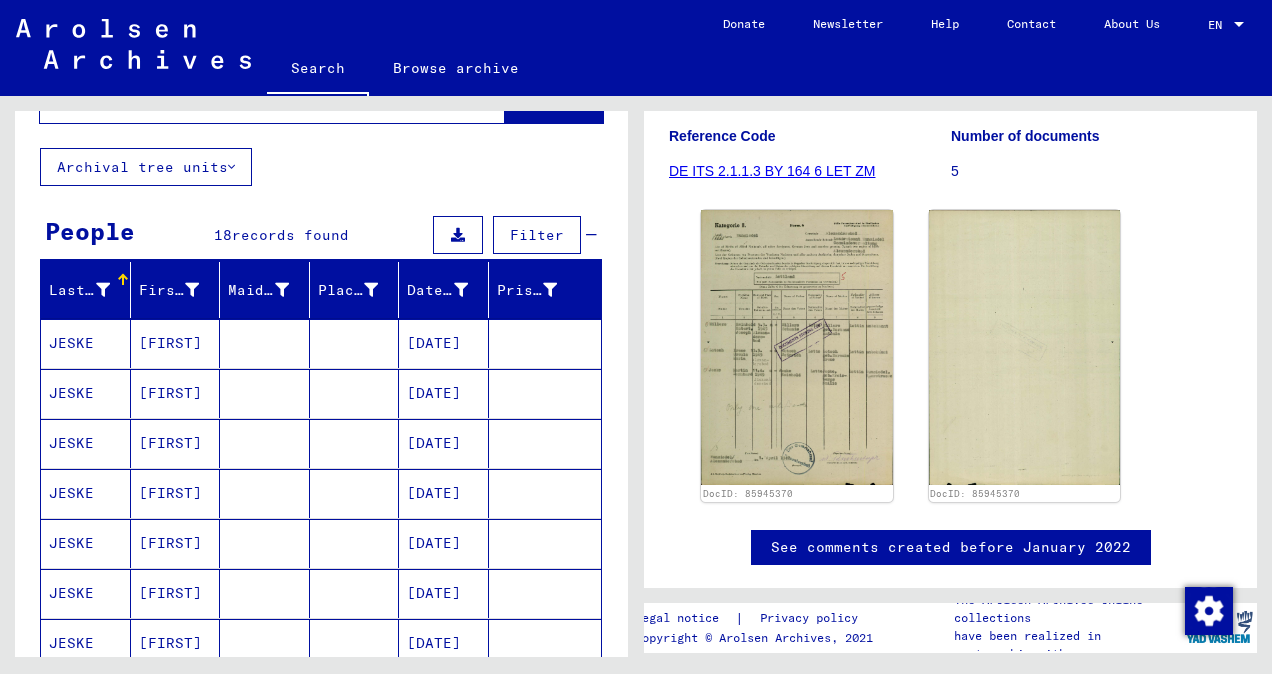 click on "Reinhold" at bounding box center [176, 393] 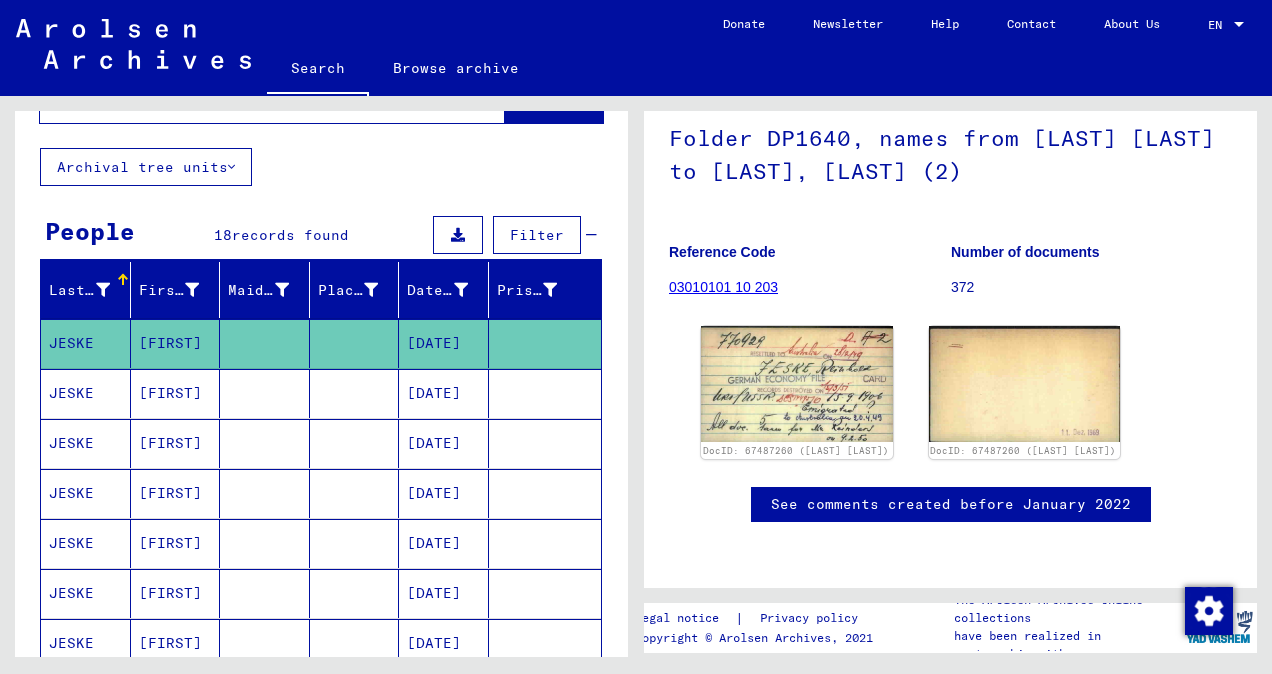 scroll, scrollTop: 199, scrollLeft: 0, axis: vertical 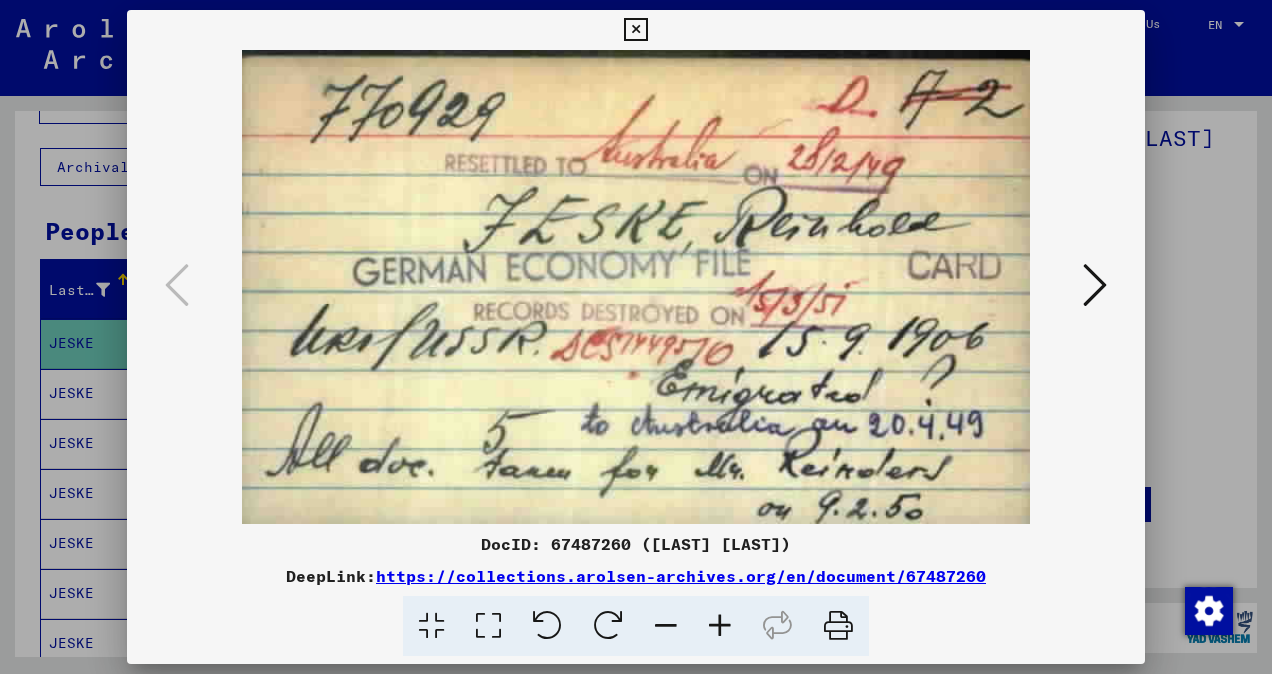 click at bounding box center [635, 30] 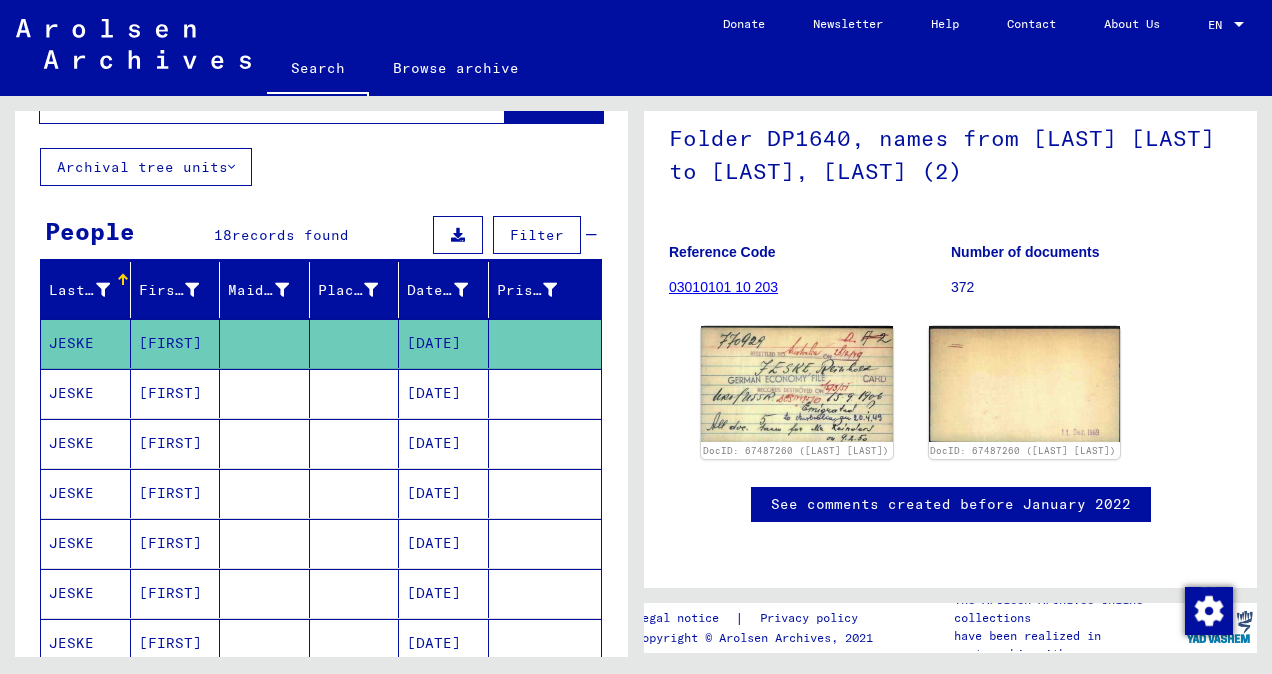 scroll, scrollTop: 238, scrollLeft: 0, axis: vertical 